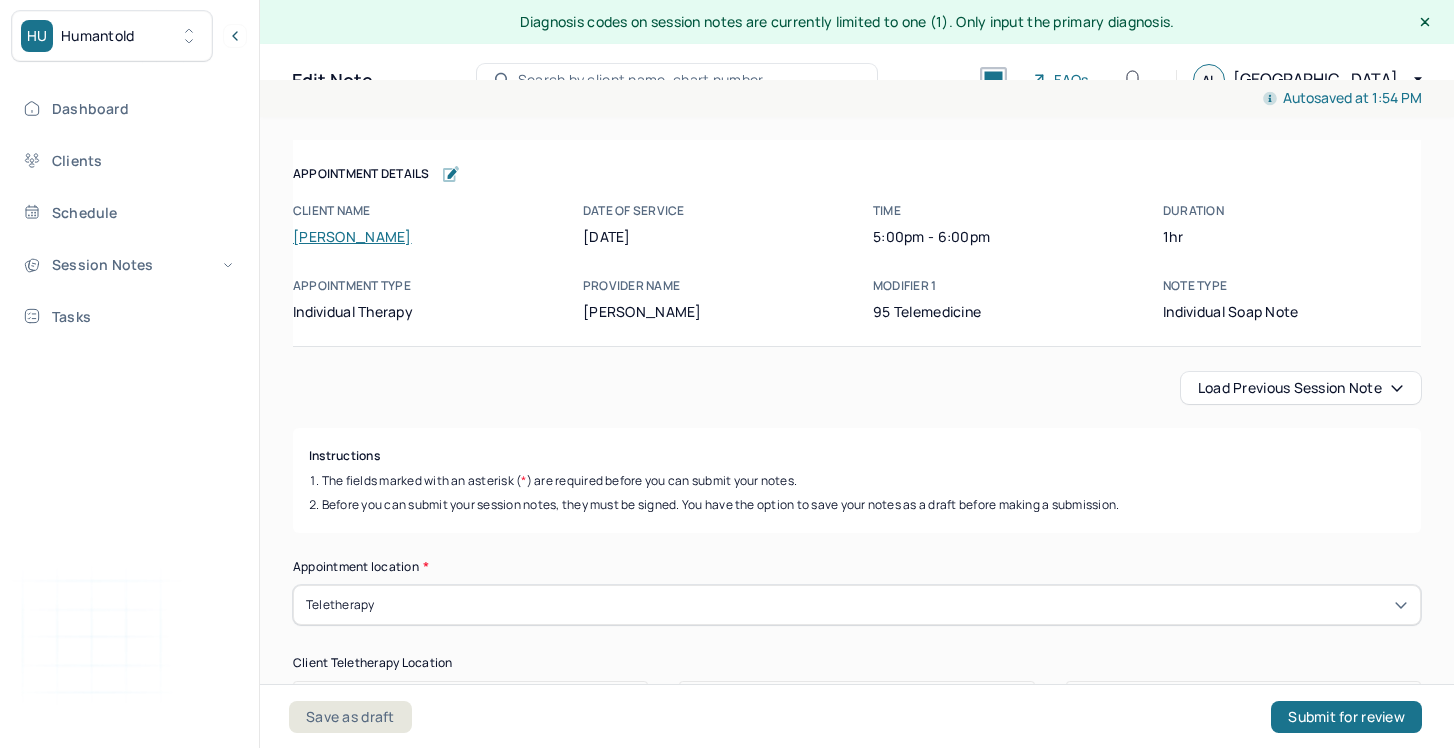 scroll, scrollTop: 23, scrollLeft: 0, axis: vertical 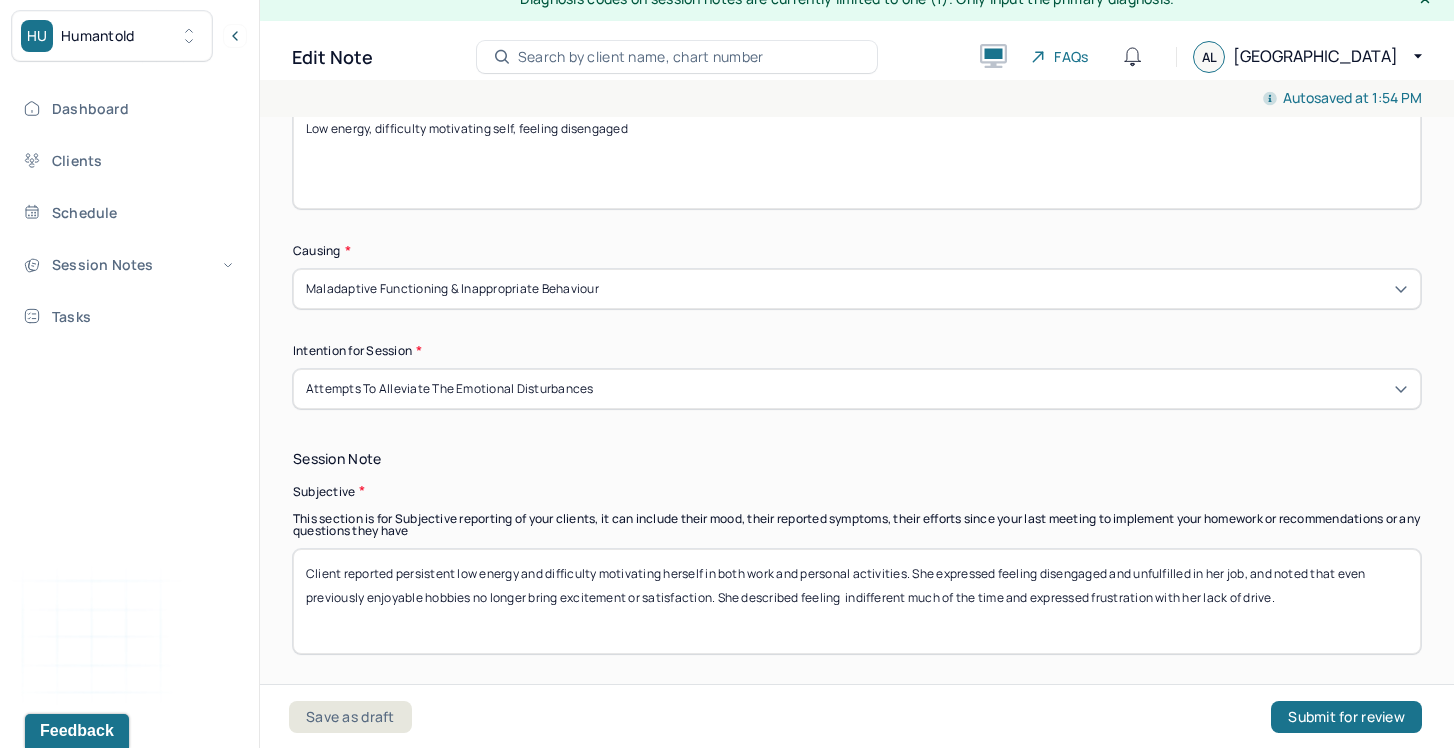 click on "Client reported persistent low energy and difficulty motivating herself in both work and personal activities. She expressed feeling disengaged and unfulfilled in her job, and noted that even previously enjoyable hobbies no longer bring excitement or satisfaction. She described feeling  indifferent much of the time and expressed frustration with her lack of drive." at bounding box center [857, 601] 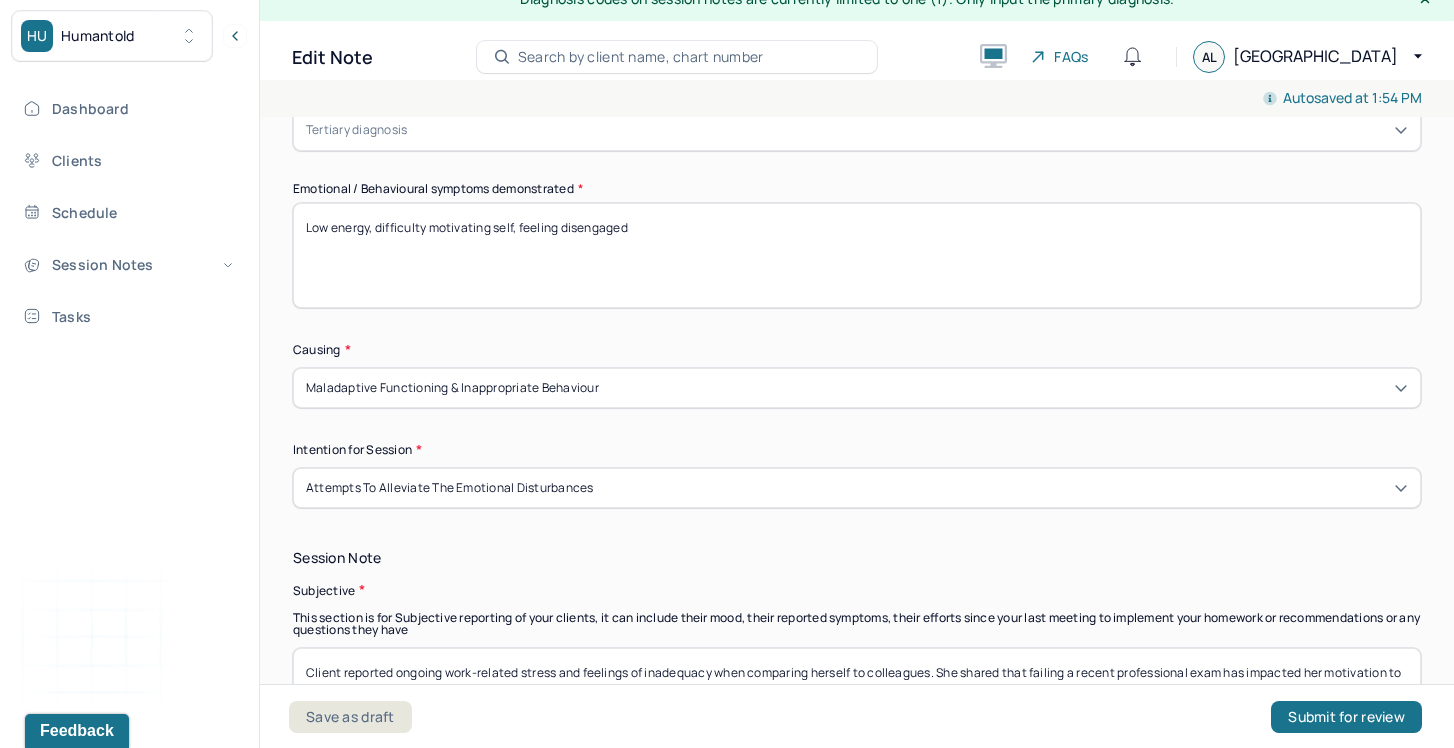 scroll, scrollTop: 968, scrollLeft: 0, axis: vertical 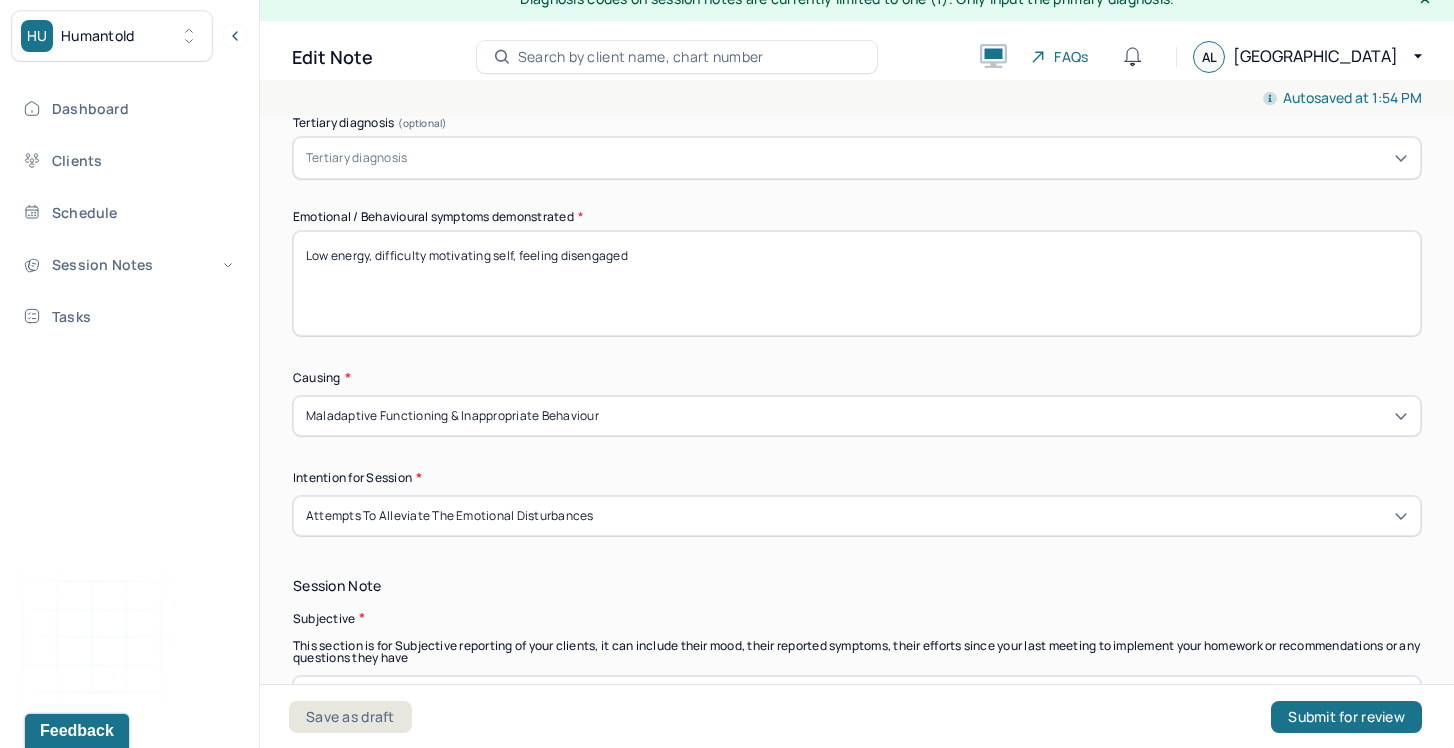type on "Client reported ongoing work-related stress and feelings of inadequacy when comparing herself to colleagues. She shared that failing a recent professional exam has impacted her motivation to continue studying, leading to self-protective avoidance. Client noted heightened sensitivity to criticism in the workplace and expressed conflict about whether to focus on career advancement or prioritize work-life balance." 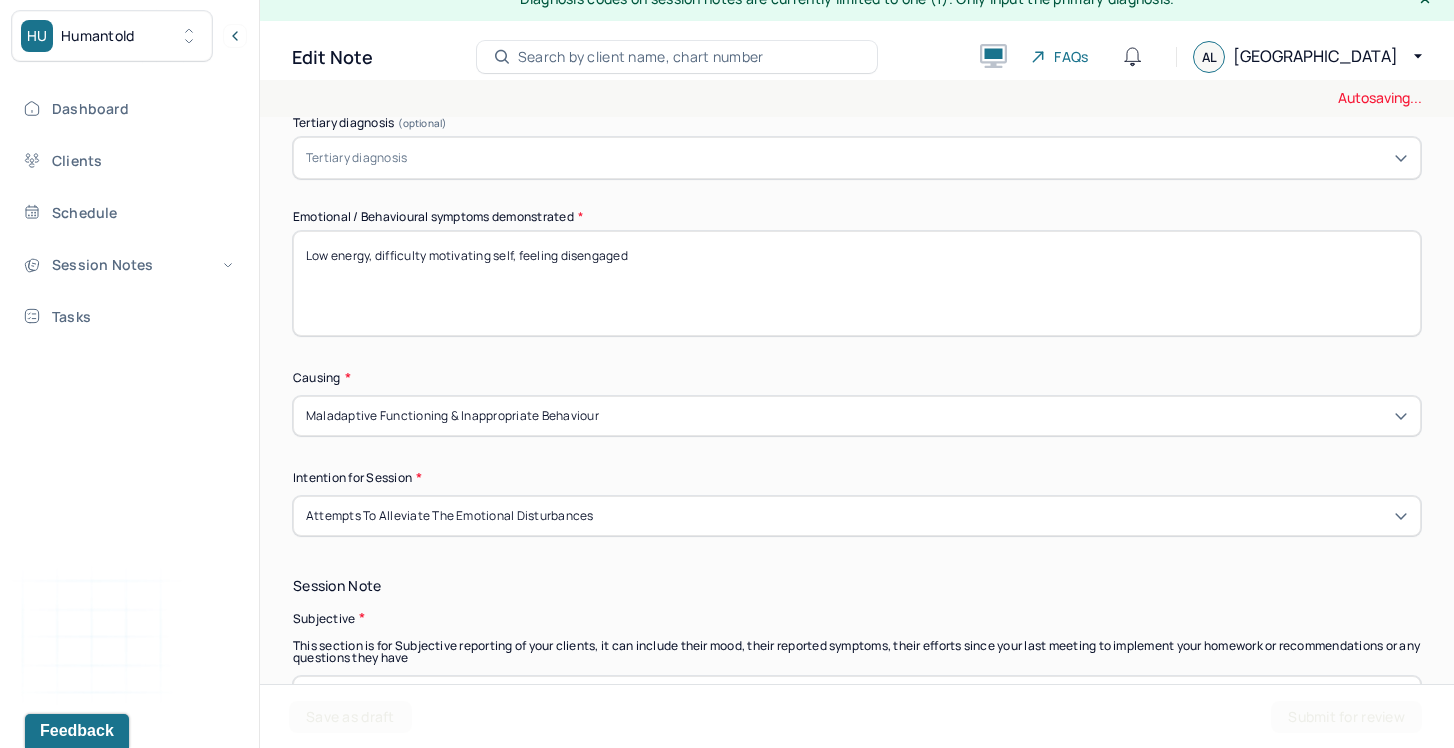 click on "Low energy, difficulty motivating self, feeling disengaged" at bounding box center (857, 283) 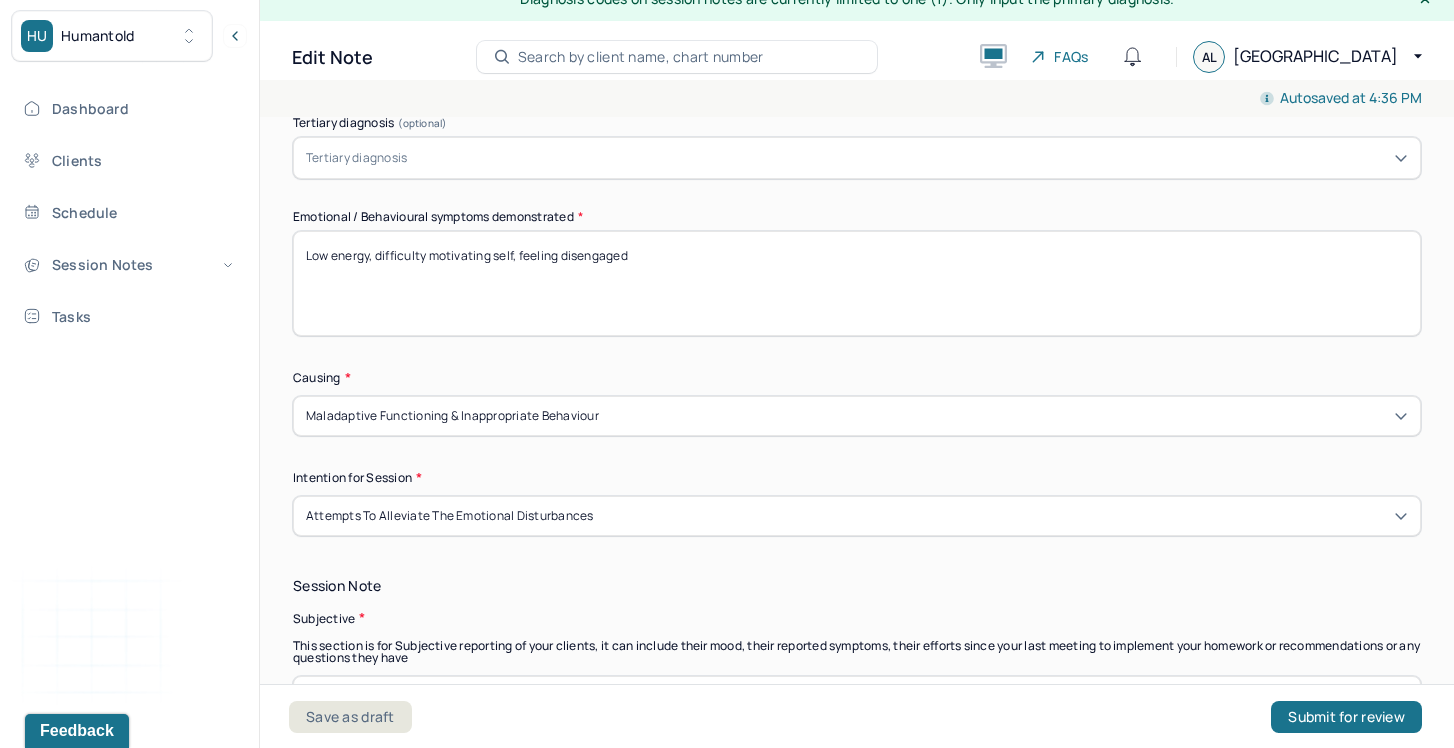 click on "Low energy, difficulty motivating self, feeling disengaged" at bounding box center (857, 283) 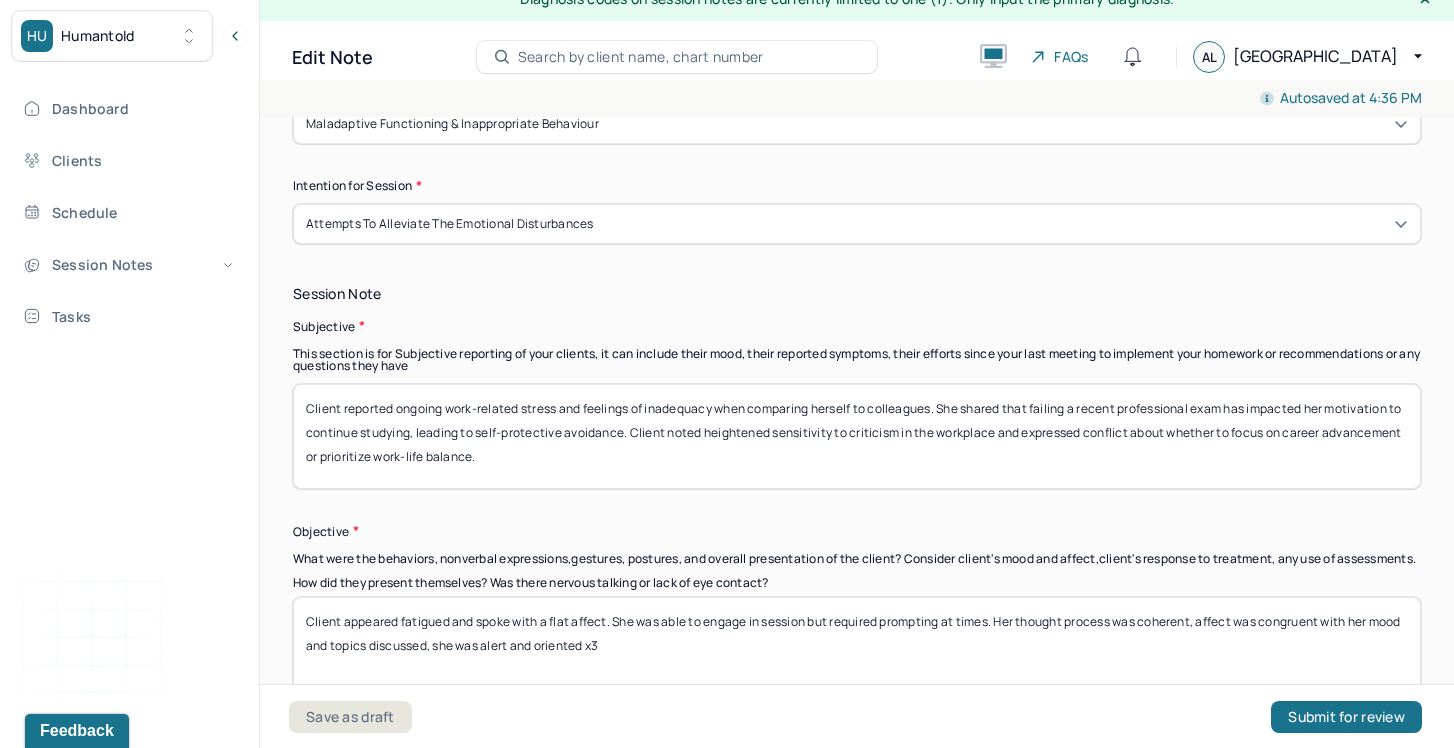 scroll, scrollTop: 1266, scrollLeft: 0, axis: vertical 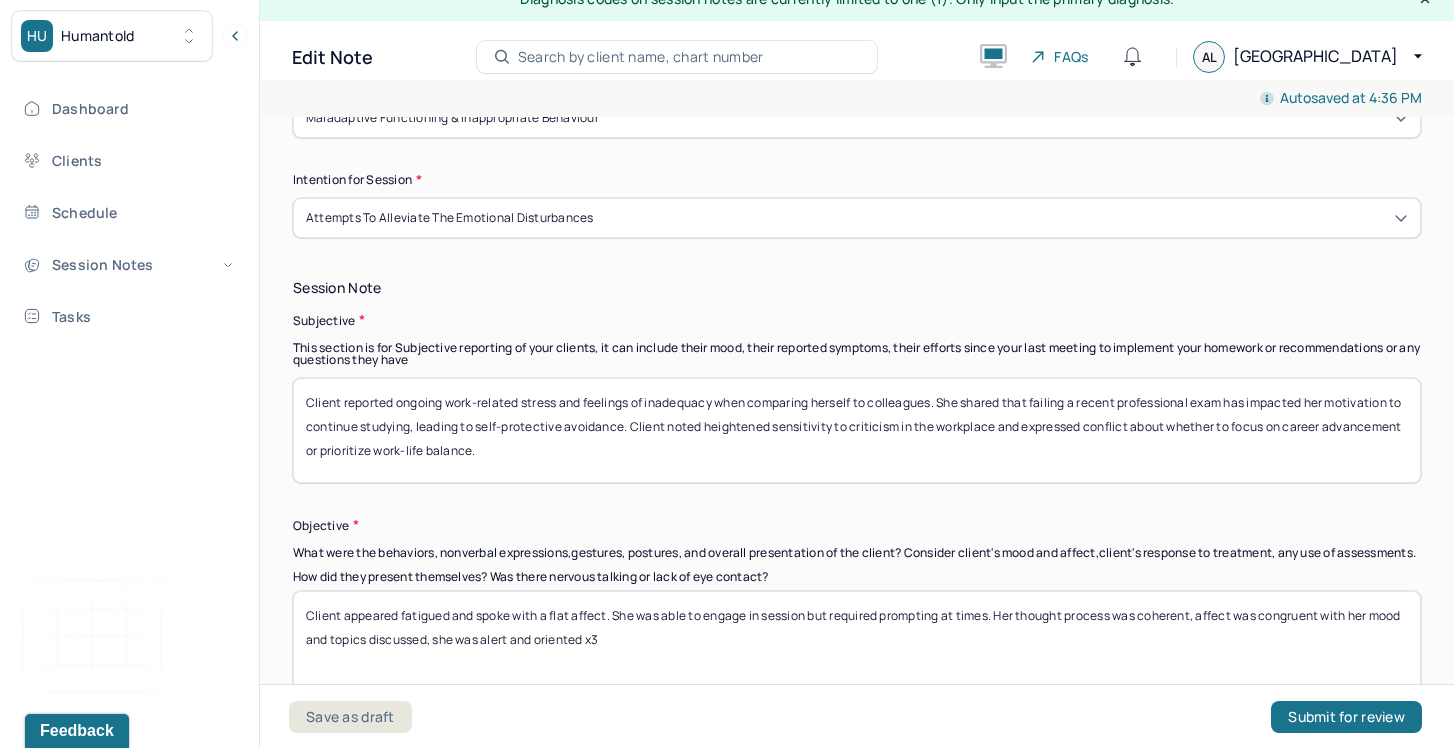 type on "Work-related stress, feelings of inadequacy, fear of failure" 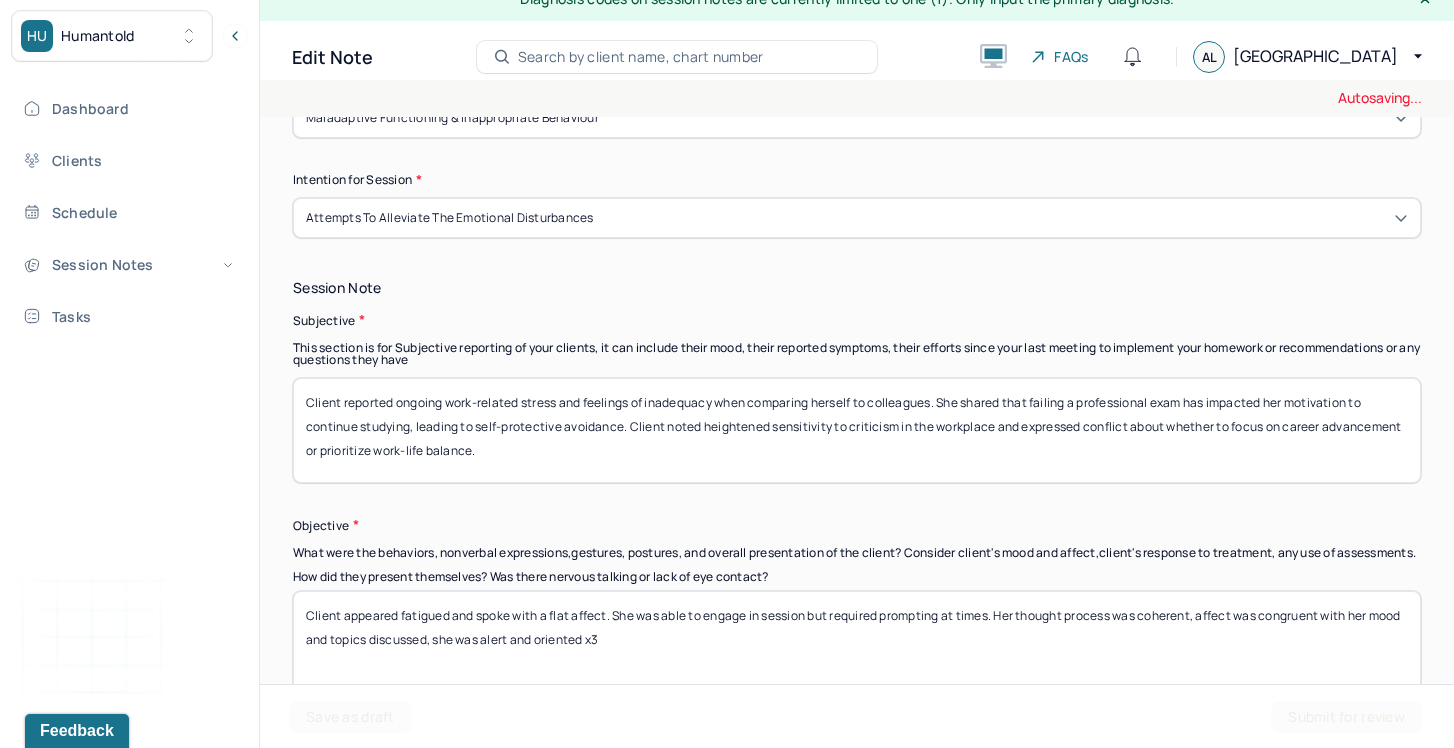 drag, startPoint x: 1310, startPoint y: 398, endPoint x: 1326, endPoint y: 448, distance: 52.49762 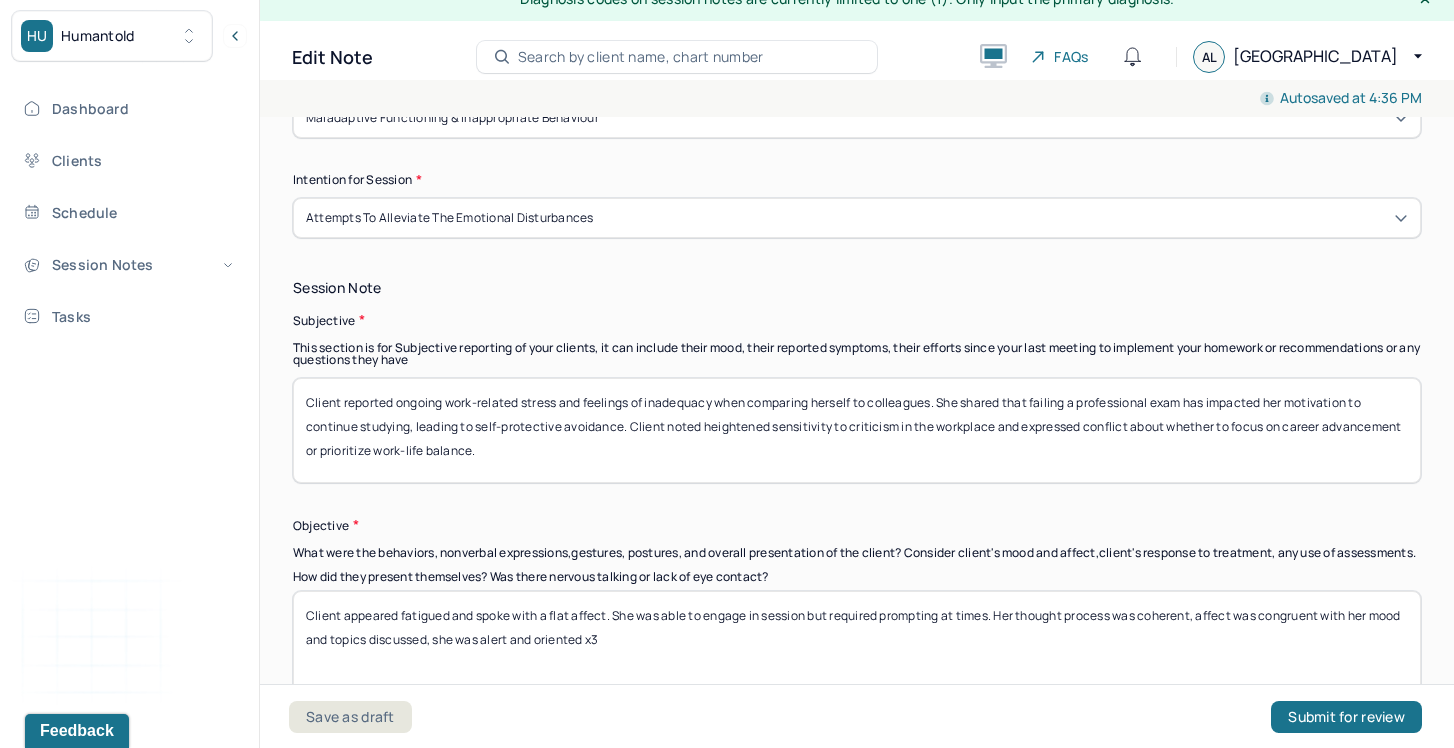 click on "Client reported ongoing work-related stress and feelings of inadequacy when comparing herself to colleagues. She shared that failing a professional exam has impacted her motivation to continue studying, leading to self-protective avoidance. Client noted heightened sensitivity to criticism in the workplace and expressed conflict about whether to focus on career advancement or prioritize work-life balance." at bounding box center [857, 430] 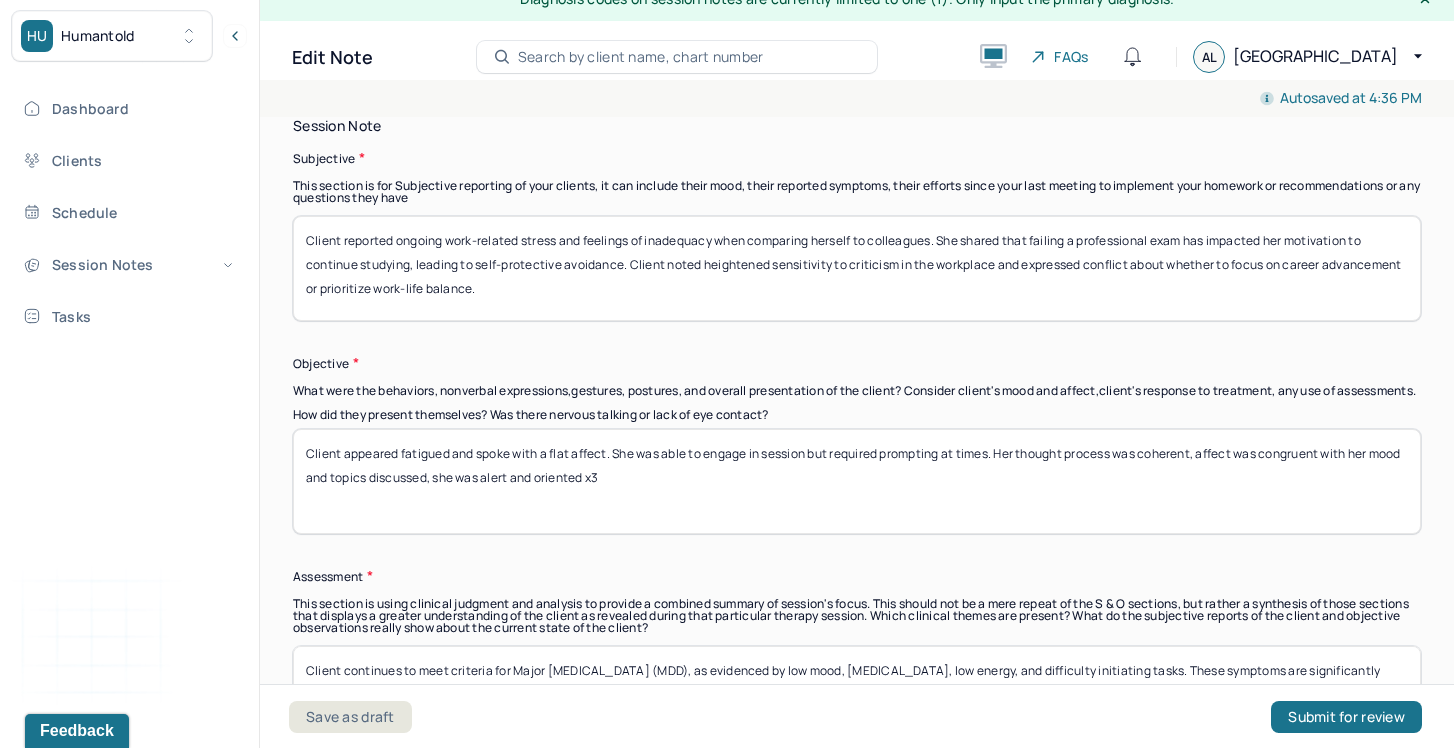 scroll, scrollTop: 1432, scrollLeft: 0, axis: vertical 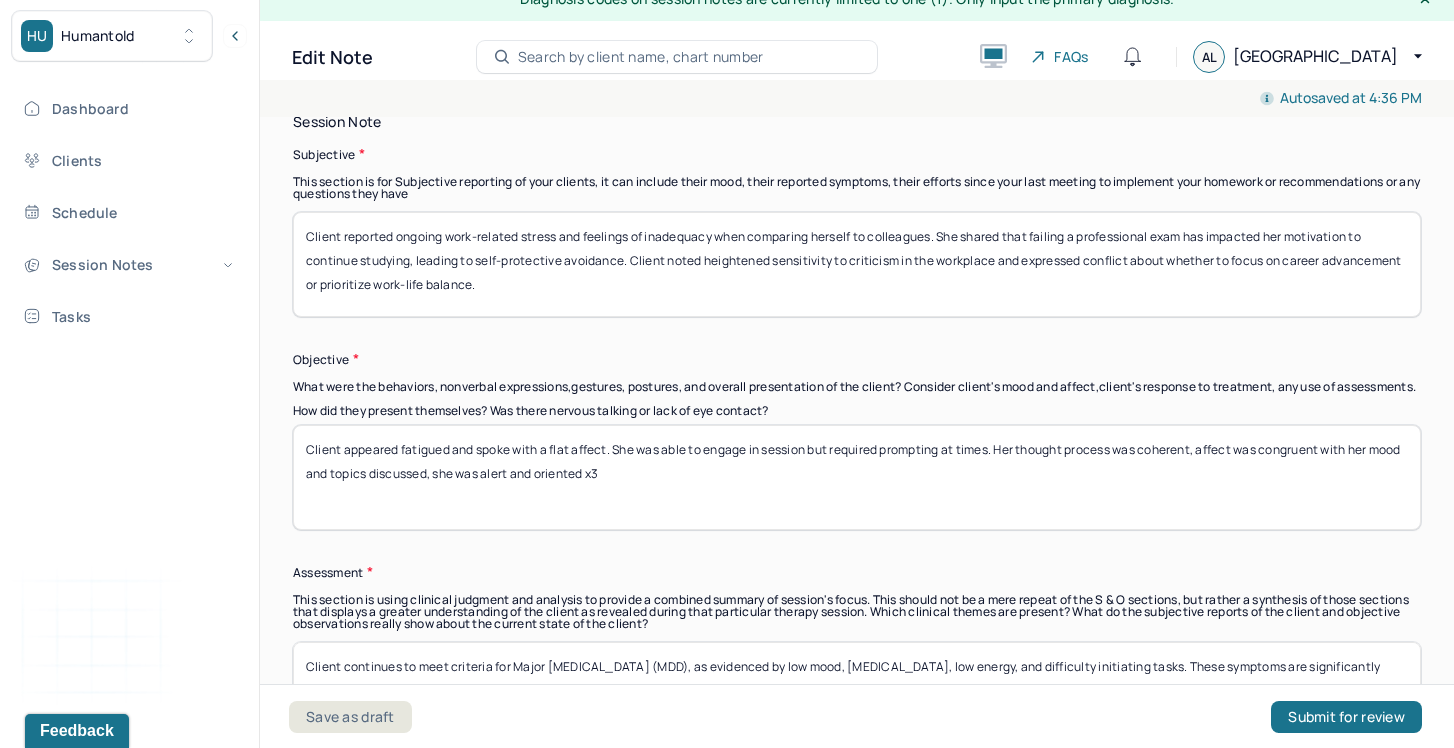 type on "Client reported ongoing work-related stress and feelings of inadequacy when comparing herself to colleagues. She shared that failing a professional exam has impacted her motivation to continue studying, leading to self-protective avoidance. Client noted heightened sensitivity to criticism in the workplace and expressed conflict about whether to focus on career advancement or prioritize work-life balance." 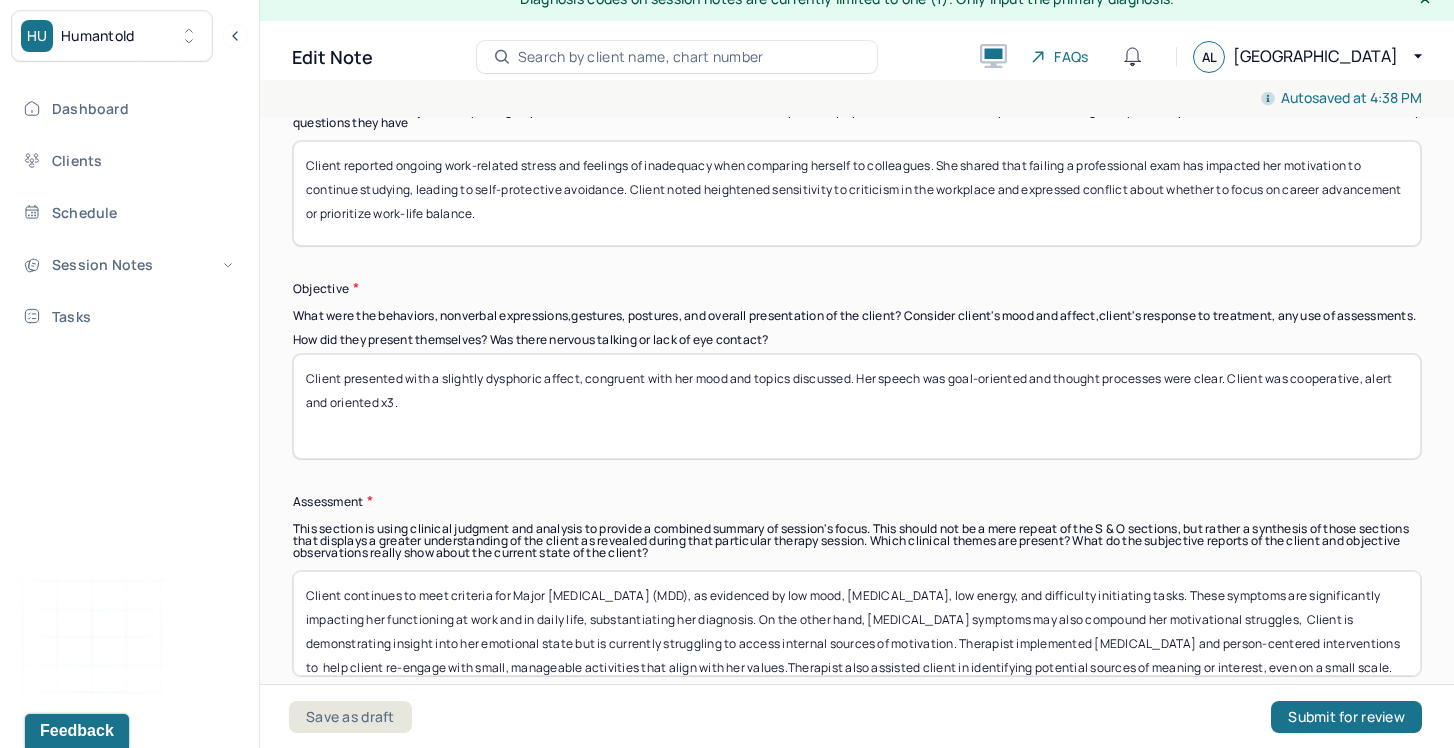 scroll, scrollTop: 1535, scrollLeft: 0, axis: vertical 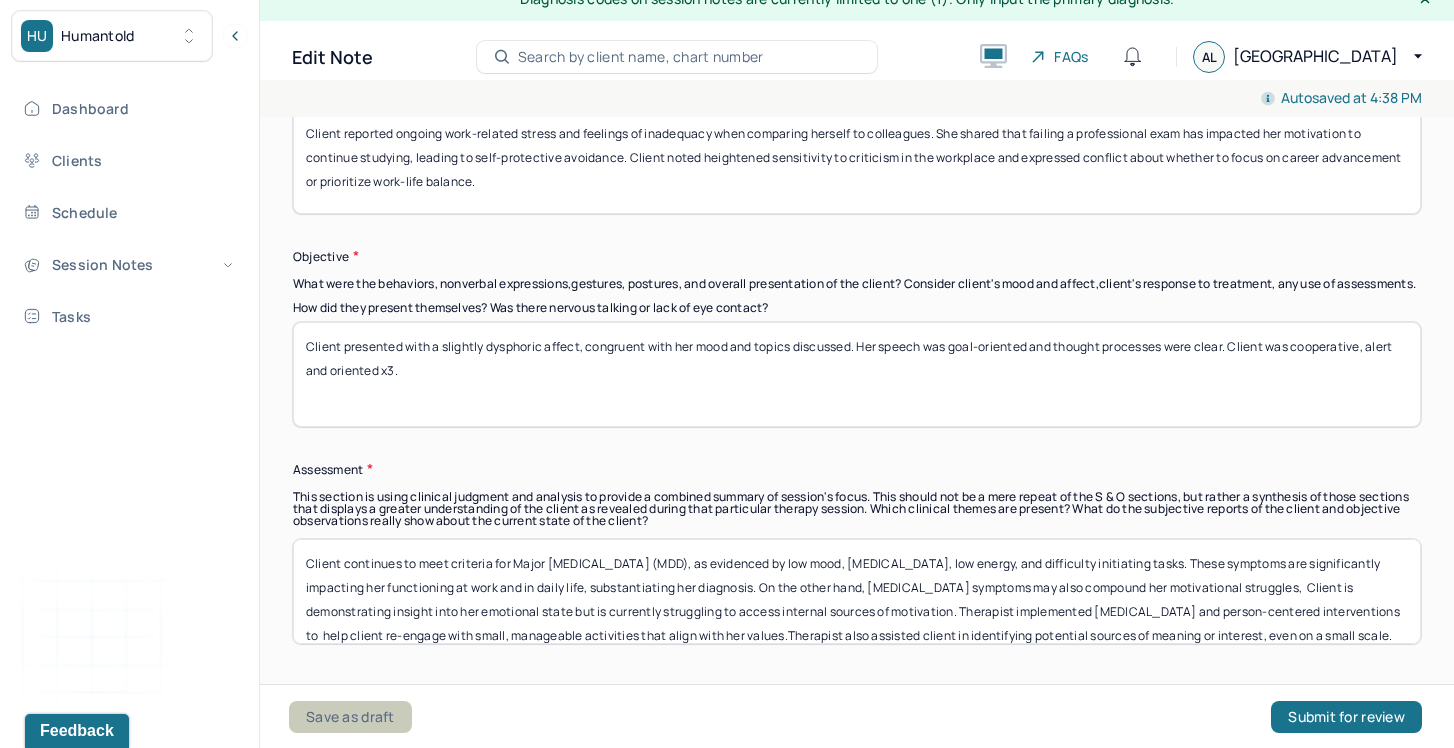 type on "Client presented with a slightly dysphoric affect, congruent with her mood and topics discussed. Her speech was goal-oriented and thought processes were clear. Client was cooperative, alert and oriented x3." 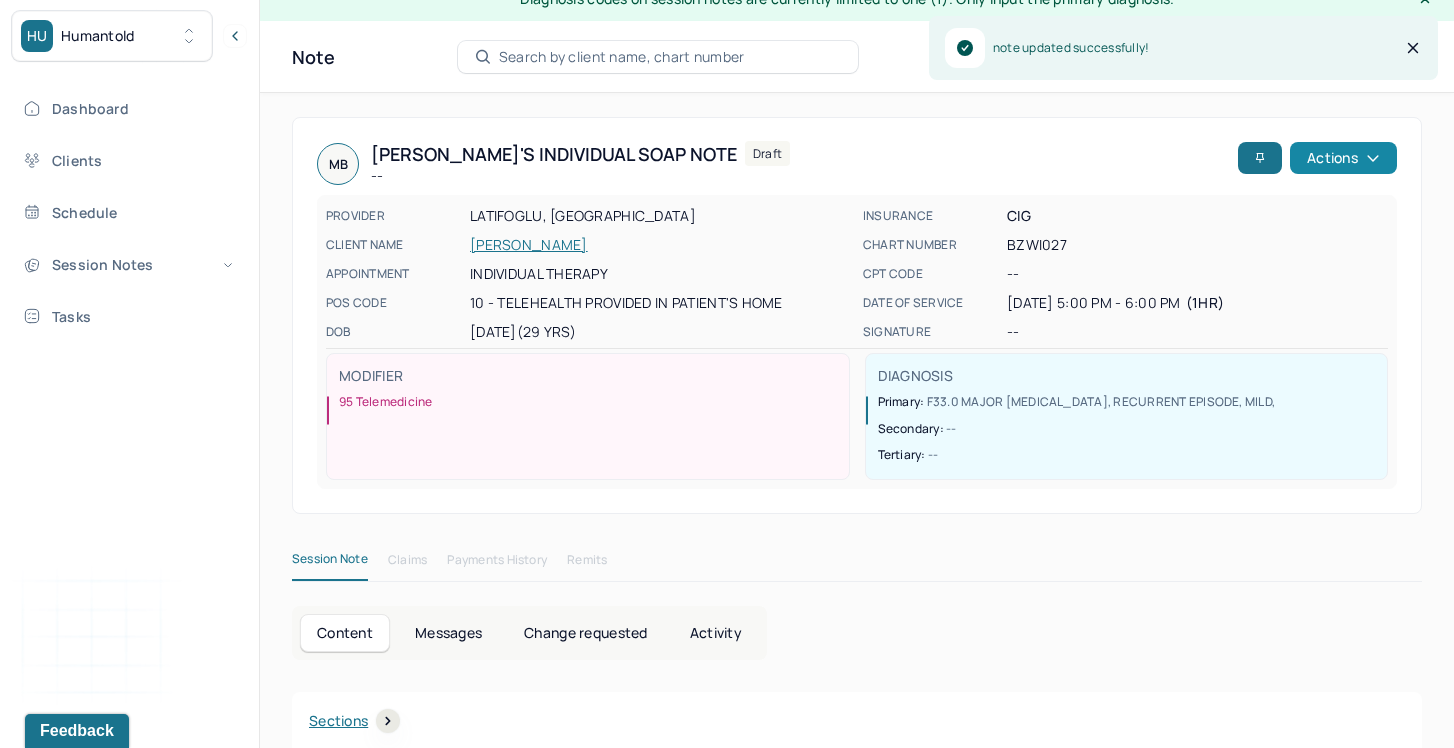 click on "Actions" at bounding box center [1343, 158] 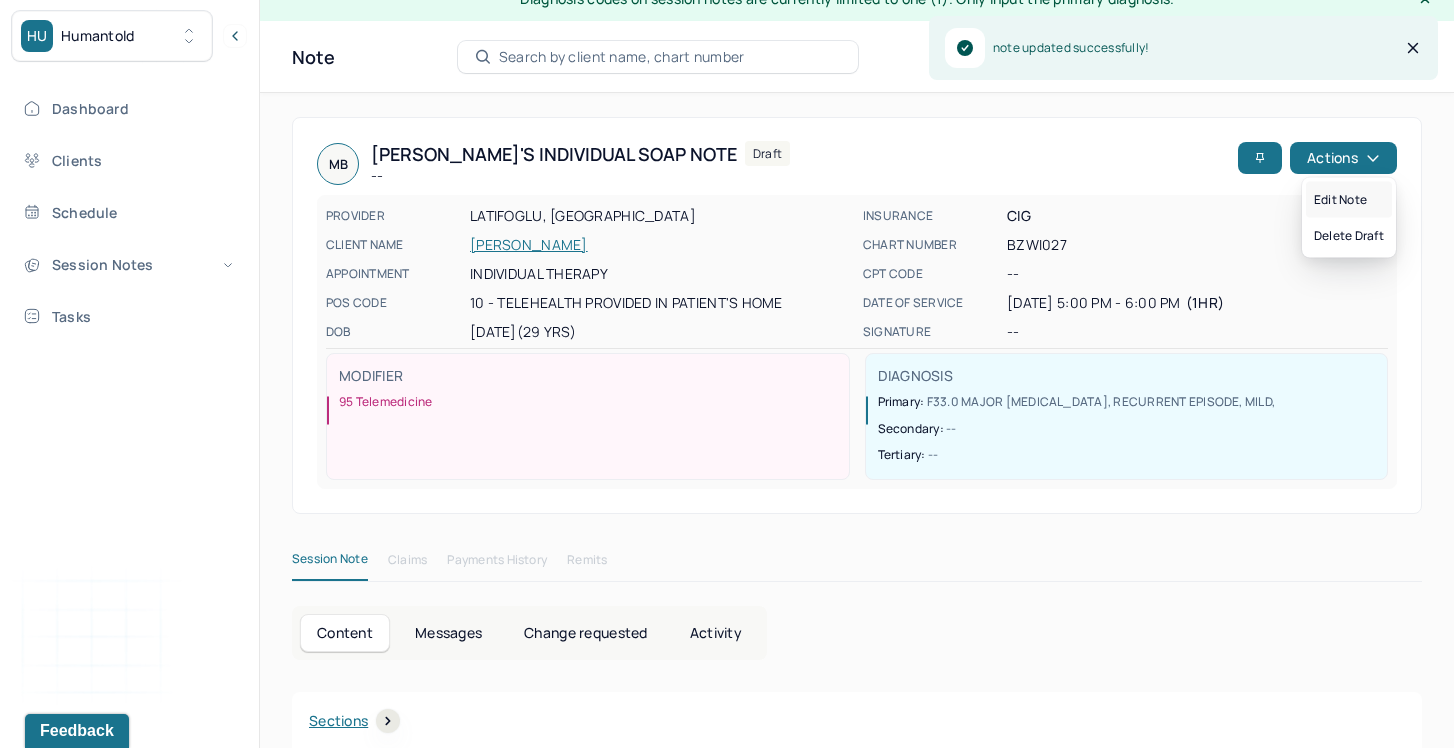click on "Edit note" at bounding box center [1349, 200] 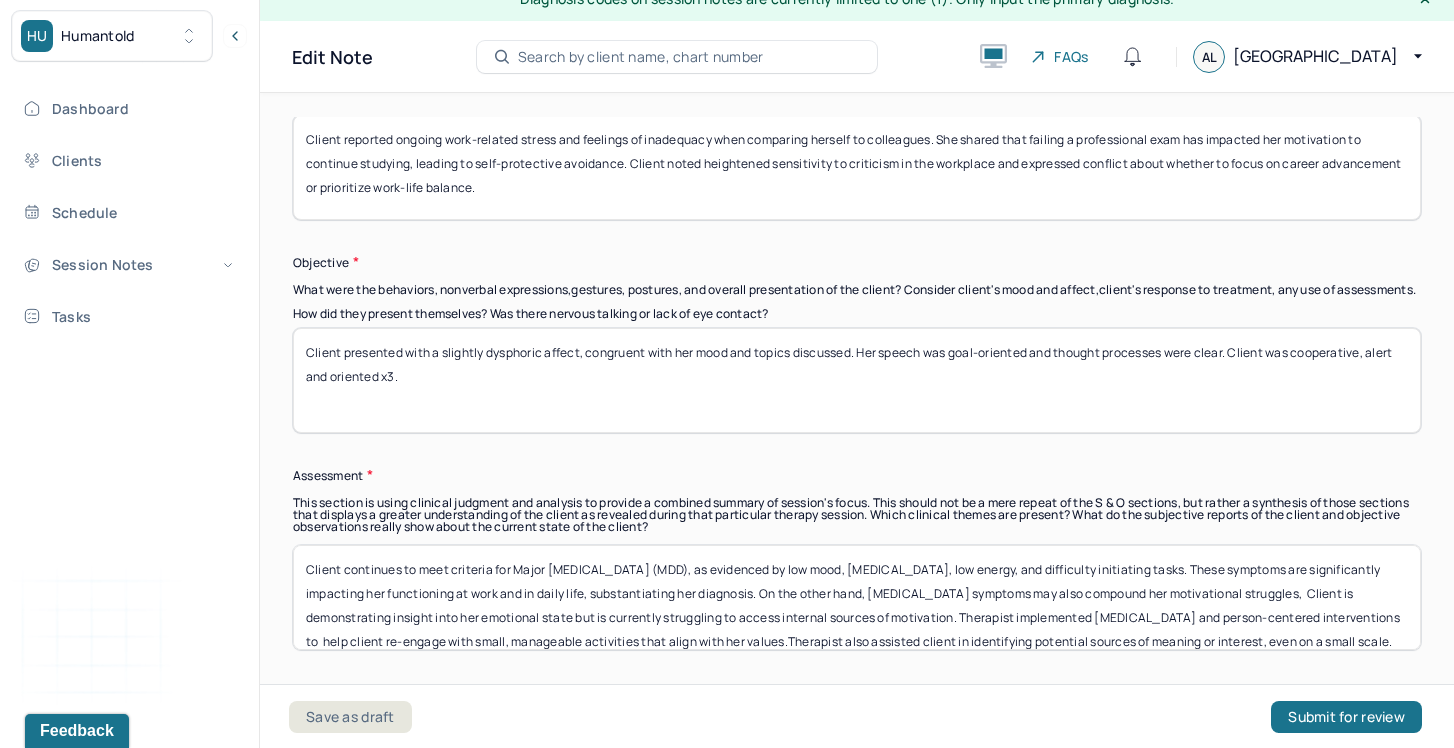 scroll, scrollTop: 1556, scrollLeft: 0, axis: vertical 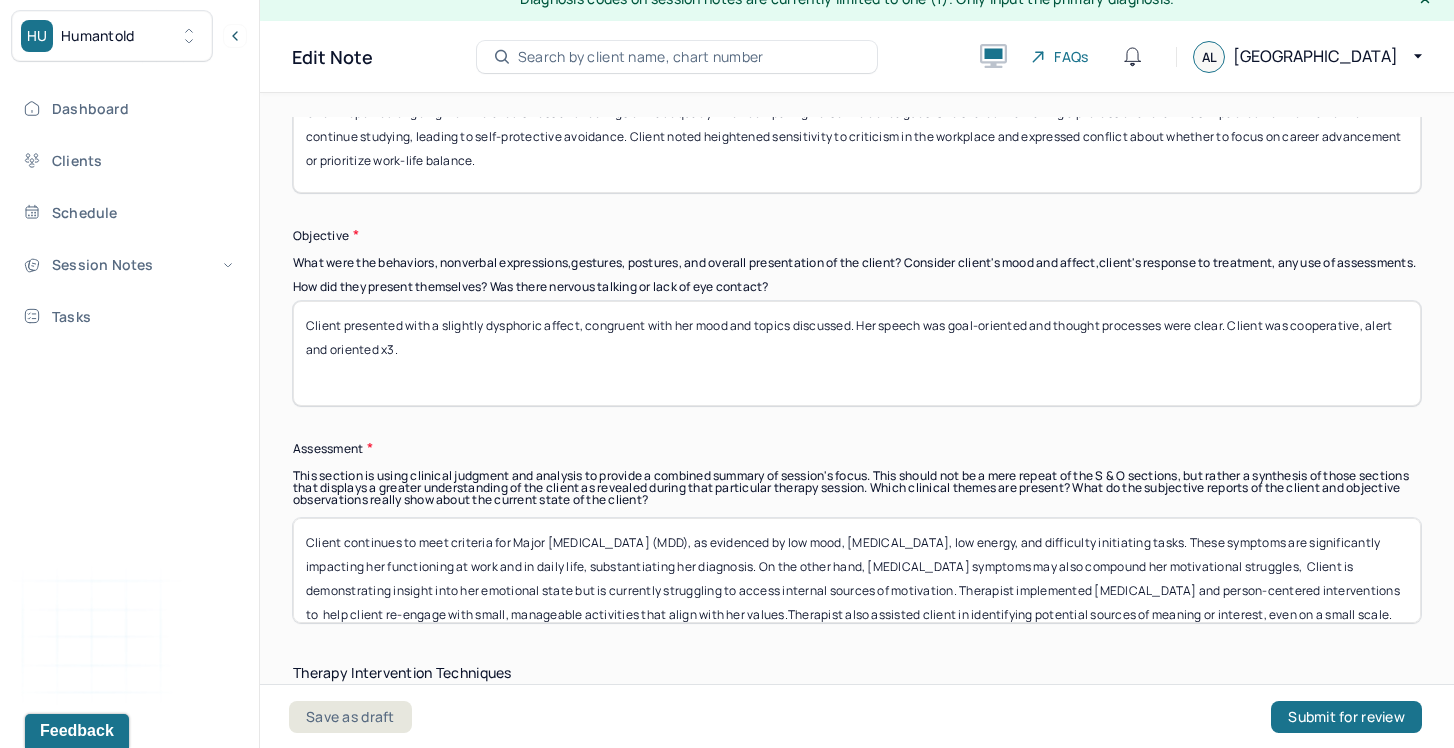click on "Client continues to meet criteria for Major [MEDICAL_DATA] (MDD), as evidenced by low mood, [MEDICAL_DATA], low energy, and difficulty initiating tasks. These symptoms are significantly impacting her functioning at work and in daily life, substantiating her diagnosis. On the other hand, [MEDICAL_DATA] symptoms may also compound her motivational struggles,  Client is demonstrating insight into her emotional state but is currently struggling to access internal sources of motivation. Therapist implemented [MEDICAL_DATA] and person-centered interventions to  help client re-engage with small, manageable activities that align with her values.Therapist also assisted client in identifying potential sources of meaning or interest, even on a small scale." at bounding box center [857, 570] 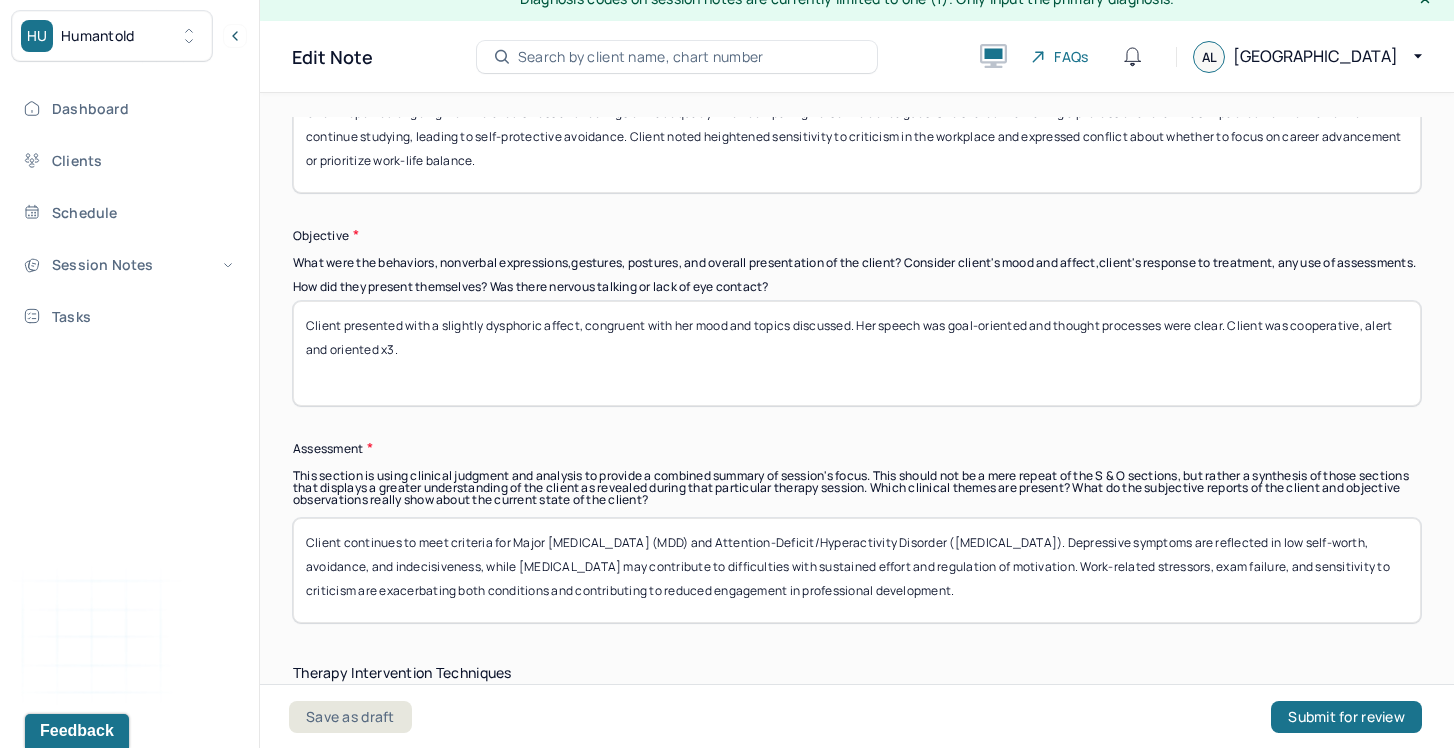 scroll, scrollTop: 0, scrollLeft: 0, axis: both 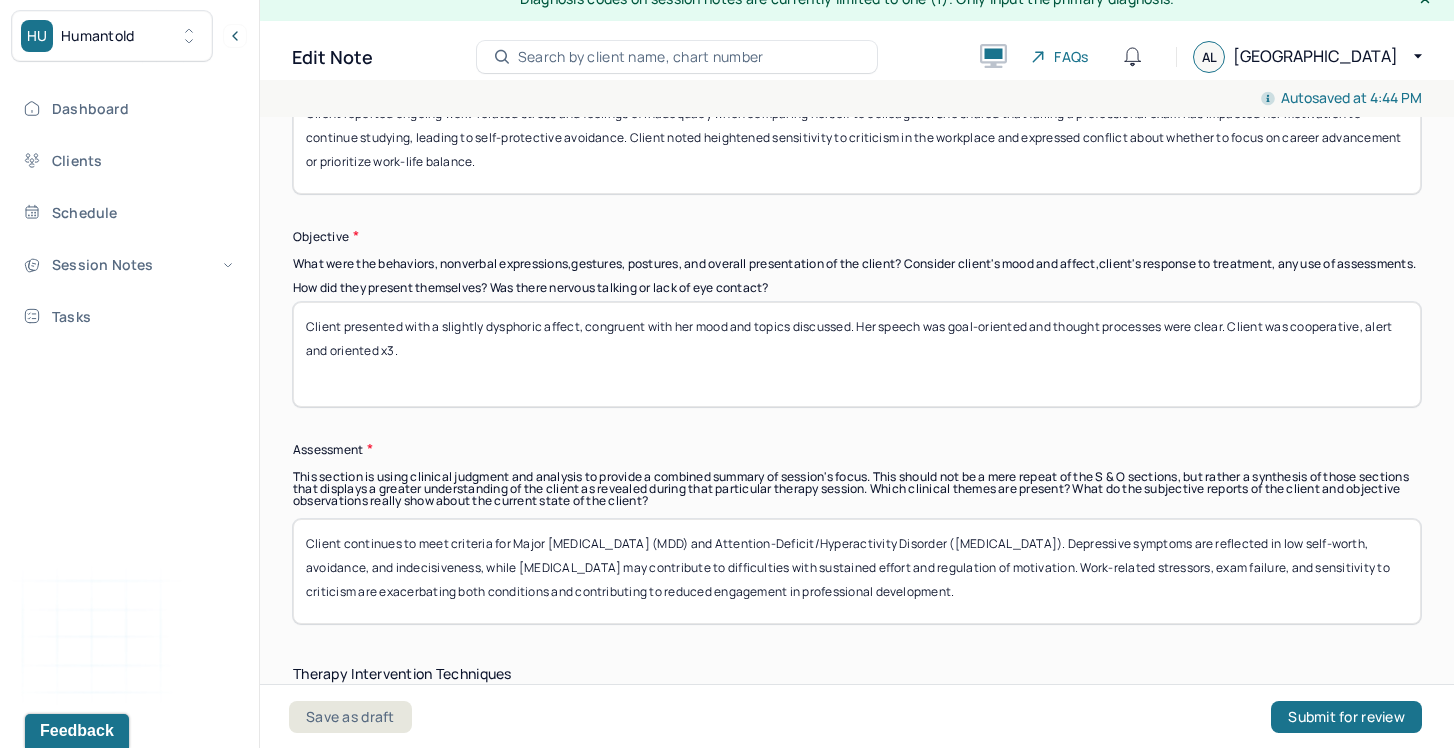 drag, startPoint x: 579, startPoint y: 554, endPoint x: 884, endPoint y: 595, distance: 307.7434 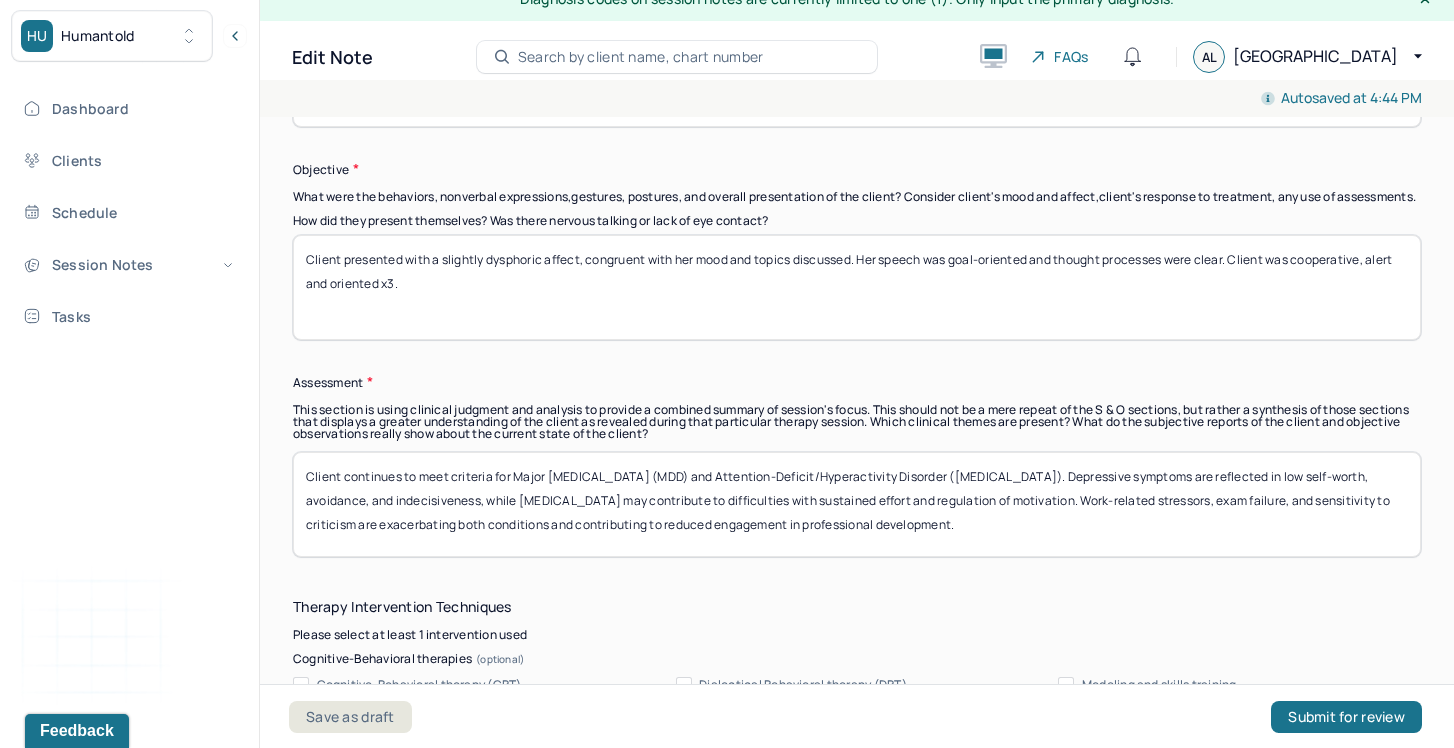 scroll, scrollTop: 1645, scrollLeft: 0, axis: vertical 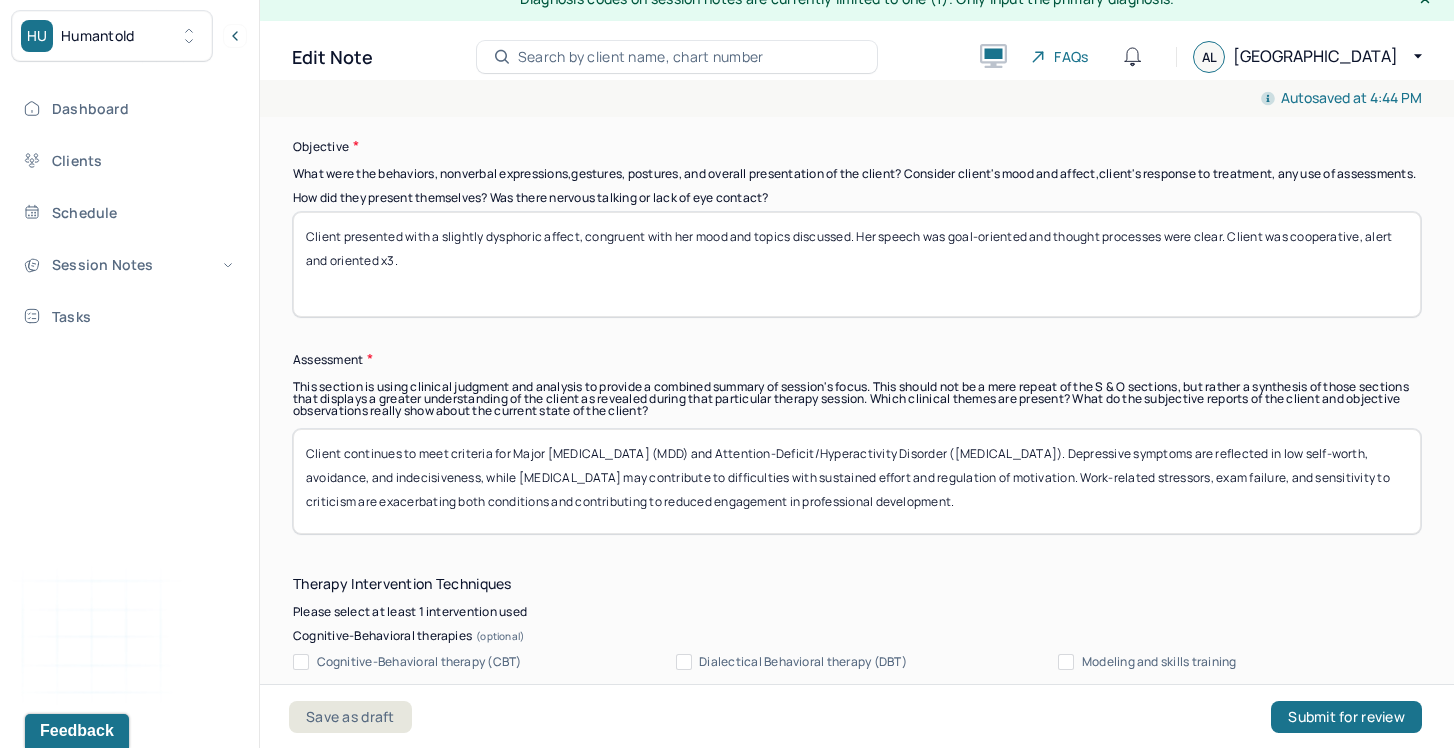 drag, startPoint x: 930, startPoint y: 487, endPoint x: 981, endPoint y: 504, distance: 53.75872 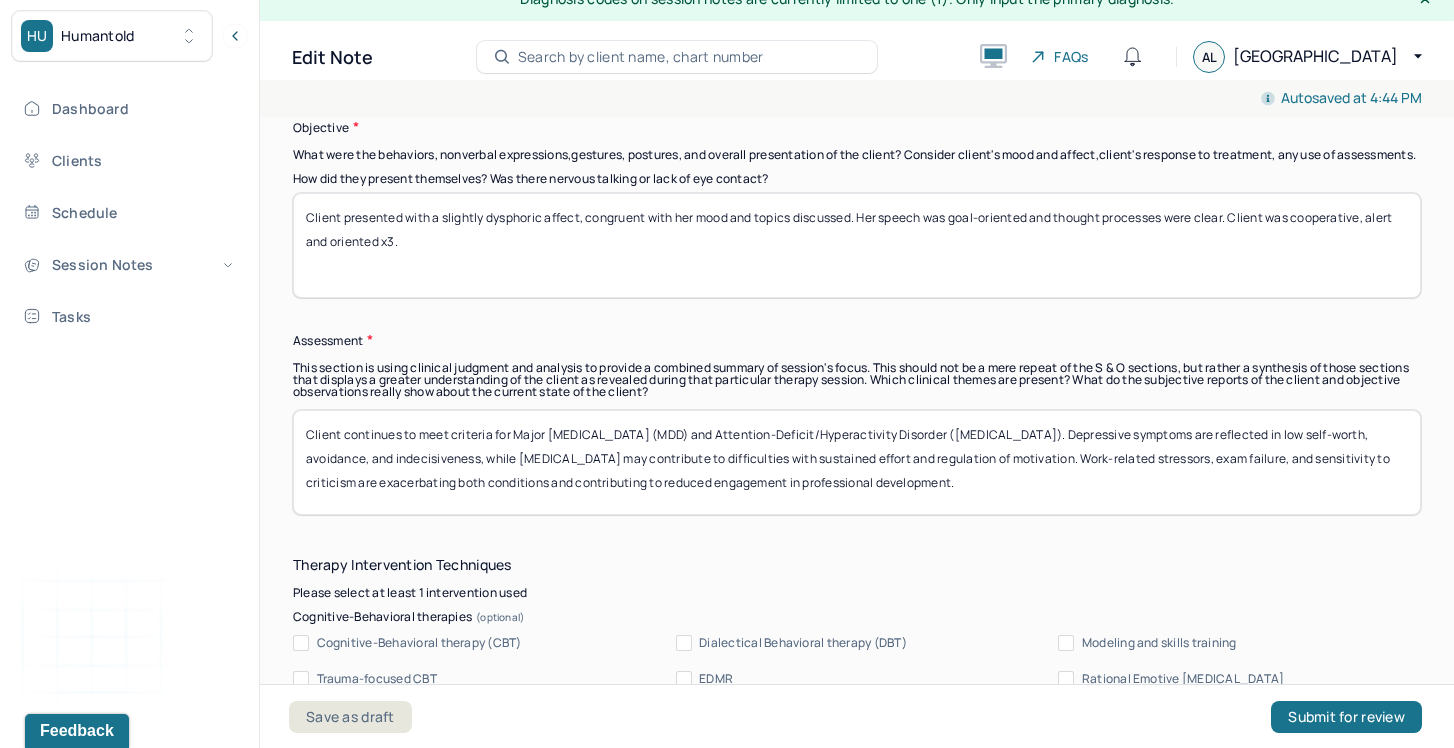 scroll, scrollTop: 1670, scrollLeft: 0, axis: vertical 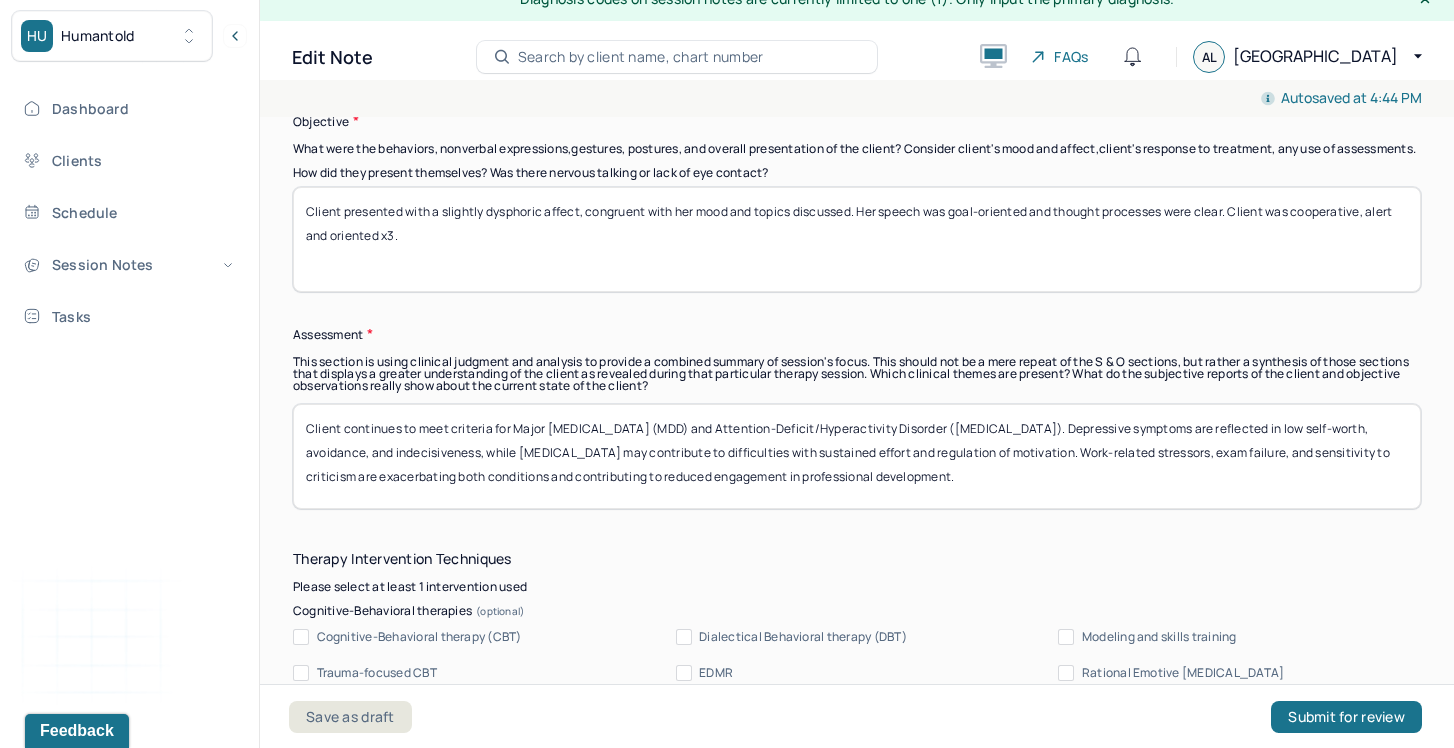 drag, startPoint x: 545, startPoint y: 494, endPoint x: 859, endPoint y: 493, distance: 314.0016 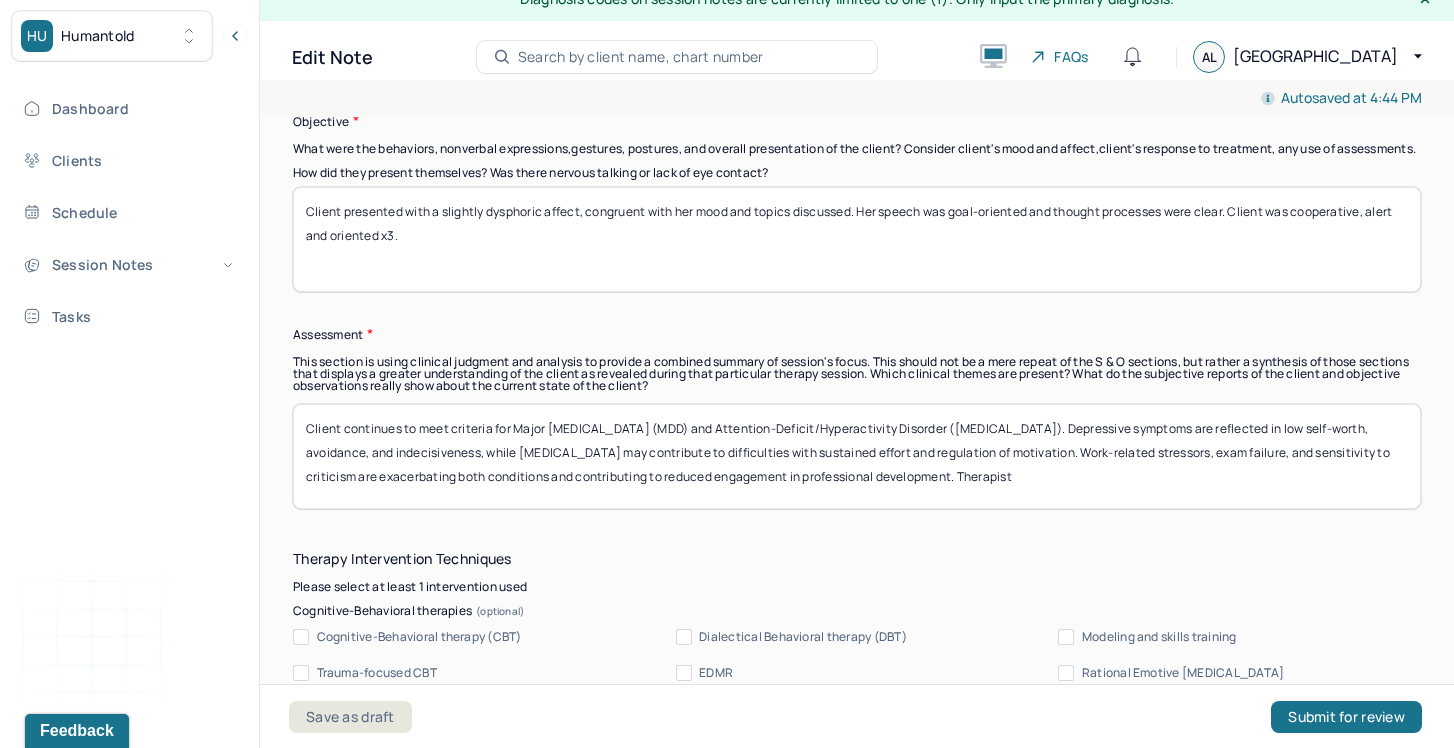 paste on "[MEDICAL_DATA] around failure, self-worth, and comparison.
Behavioral activation to support re-engagement with study goals.
Skills for managing emotional reactivity to criticism." 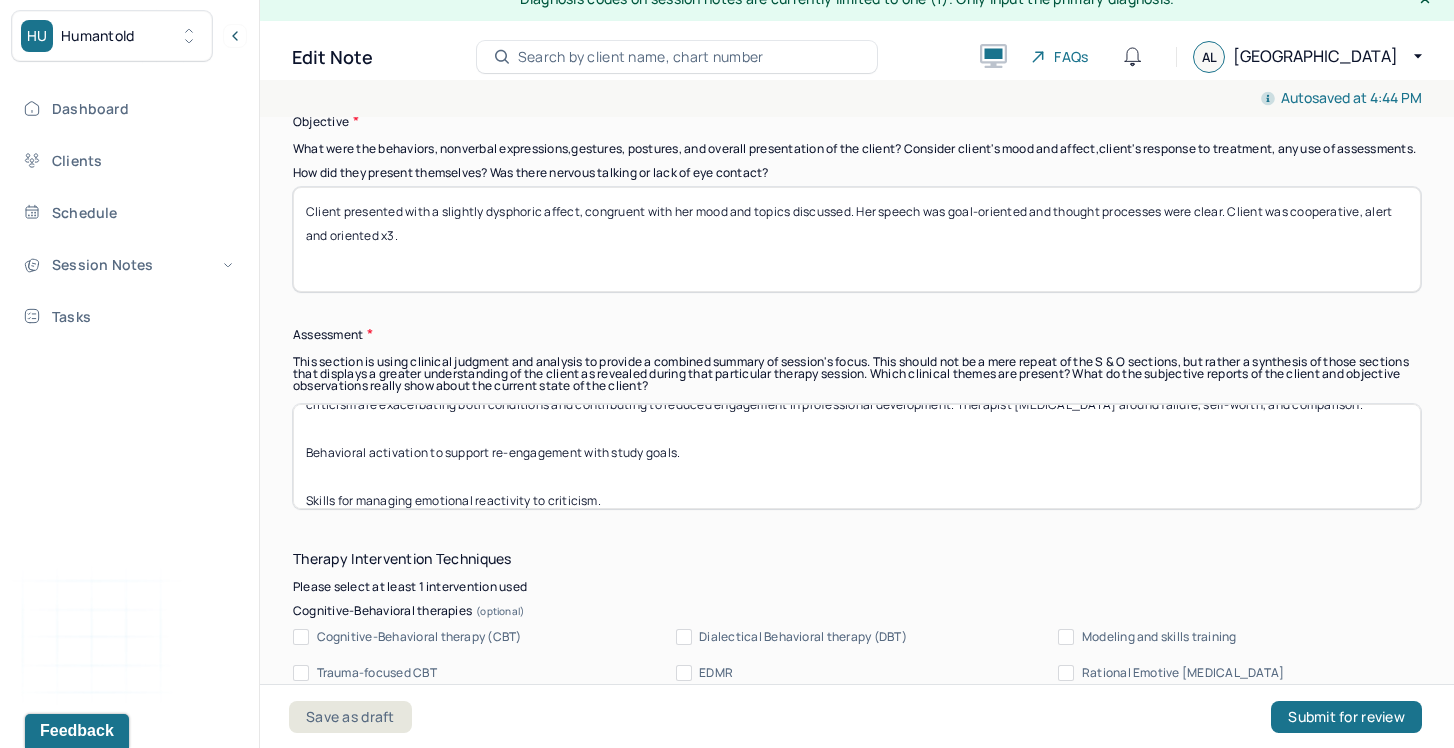 click on "Client continues to meet criteria for Major [MEDICAL_DATA] (MDD) and Attention-Deficit/Hyperactivity Disorder ([MEDICAL_DATA]). Depressive symptoms are reflected in low self-worth, avoidance, and indecisiveness, while [MEDICAL_DATA] may contribute to difficulties with sustained effort and regulation of motivation. Work-related stressors, exam failure, and sensitivity to criticism are exacerbating both conditions and contributing to reduced engagement in professional development. Therapist" at bounding box center (857, 456) 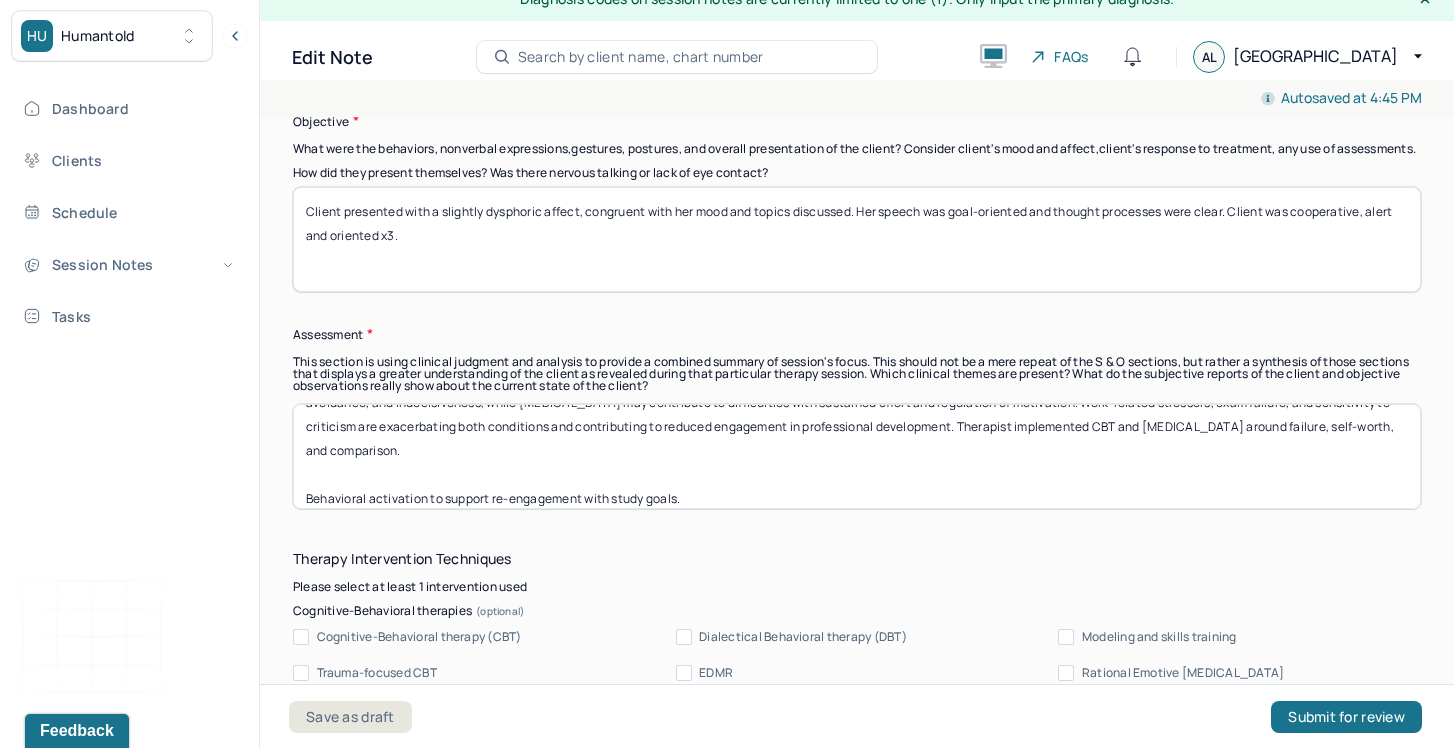 click on "Client continues to meet criteria for Major [MEDICAL_DATA] (MDD) and Attention-Deficit/Hyperactivity Disorder ([MEDICAL_DATA]). Depressive symptoms are reflected in low self-worth, avoidance, and indecisiveness, while [MEDICAL_DATA] may contribute to difficulties with sustained effort and regulation of motivation. Work-related stressors, exam failure, and sensitivity to criticism are exacerbating both conditions and contributing to reduced engagement in professional development. Therapist [MEDICAL_DATA] around failure, self-worth, and comparison.
Behavioral activation to support re-engagement with study goals.
Skills for managing emotional reactivity to criticism." at bounding box center [857, 456] 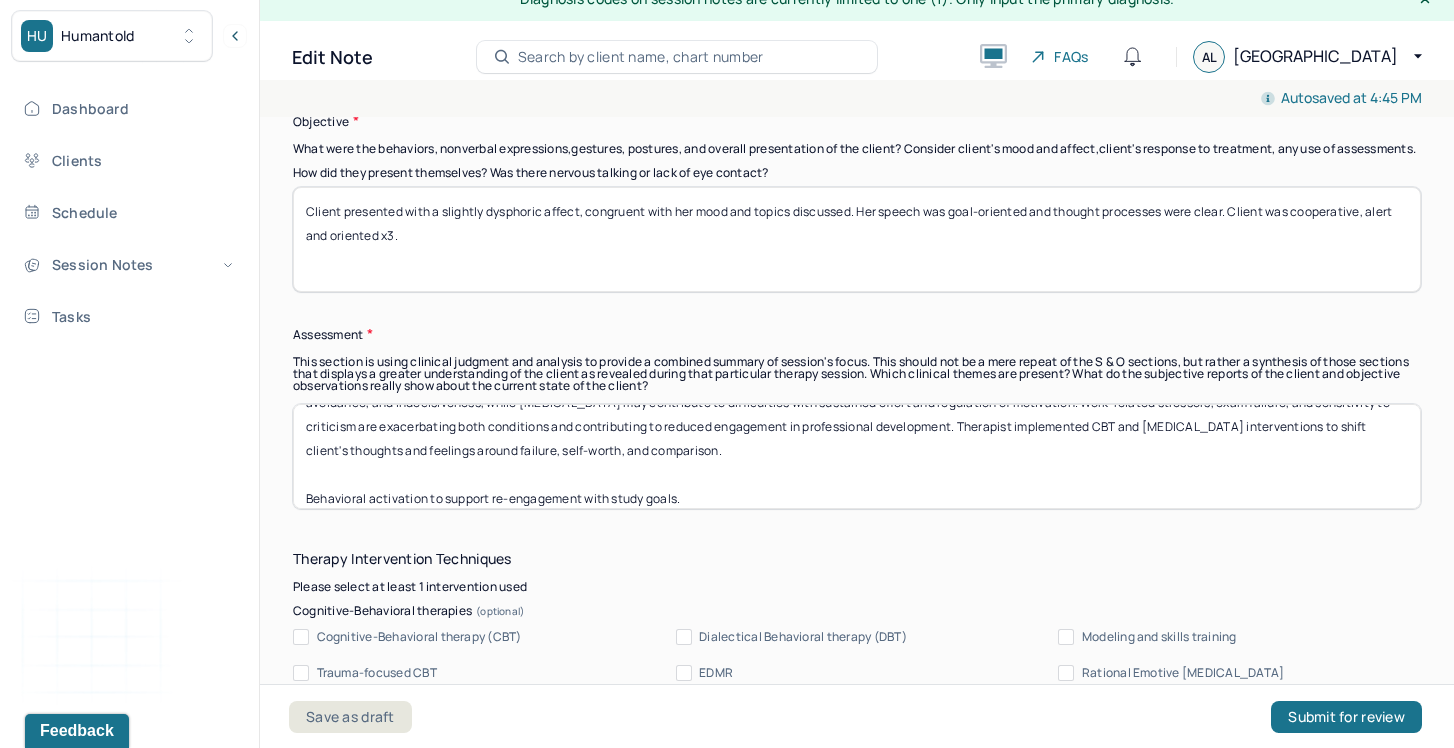 drag, startPoint x: 458, startPoint y: 457, endPoint x: 644, endPoint y: 481, distance: 187.54199 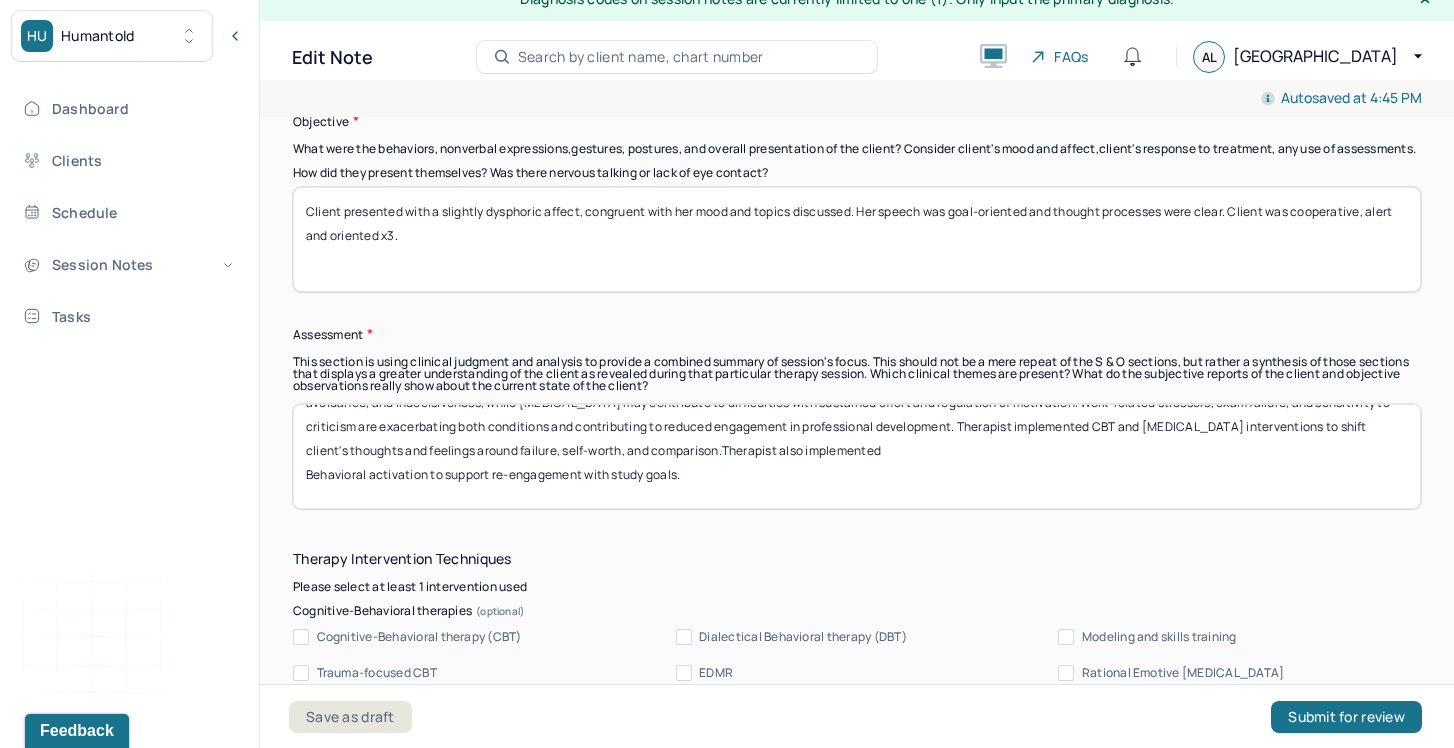 click on "Client continues to meet criteria for Major [MEDICAL_DATA] (MDD) and Attention-Deficit/Hyperactivity Disorder ([MEDICAL_DATA]). Depressive symptoms are reflected in low self-worth, avoidance, and indecisiveness, while [MEDICAL_DATA] may contribute to difficulties with sustained effort and regulation of motivation. Work-related stressors, exam failure, and sensitivity to criticism are exacerbating both conditions and contributing to reduced engagement in professional development. Therapist implemented CBT and [MEDICAL_DATA] interventions to shift client's thoughts and feelings around failure, self-worth, and comparison.Therapist
Behavioral activation to support re-engagement with study goals.
Skills for managing emotional reactivity to criticism." at bounding box center (857, 456) 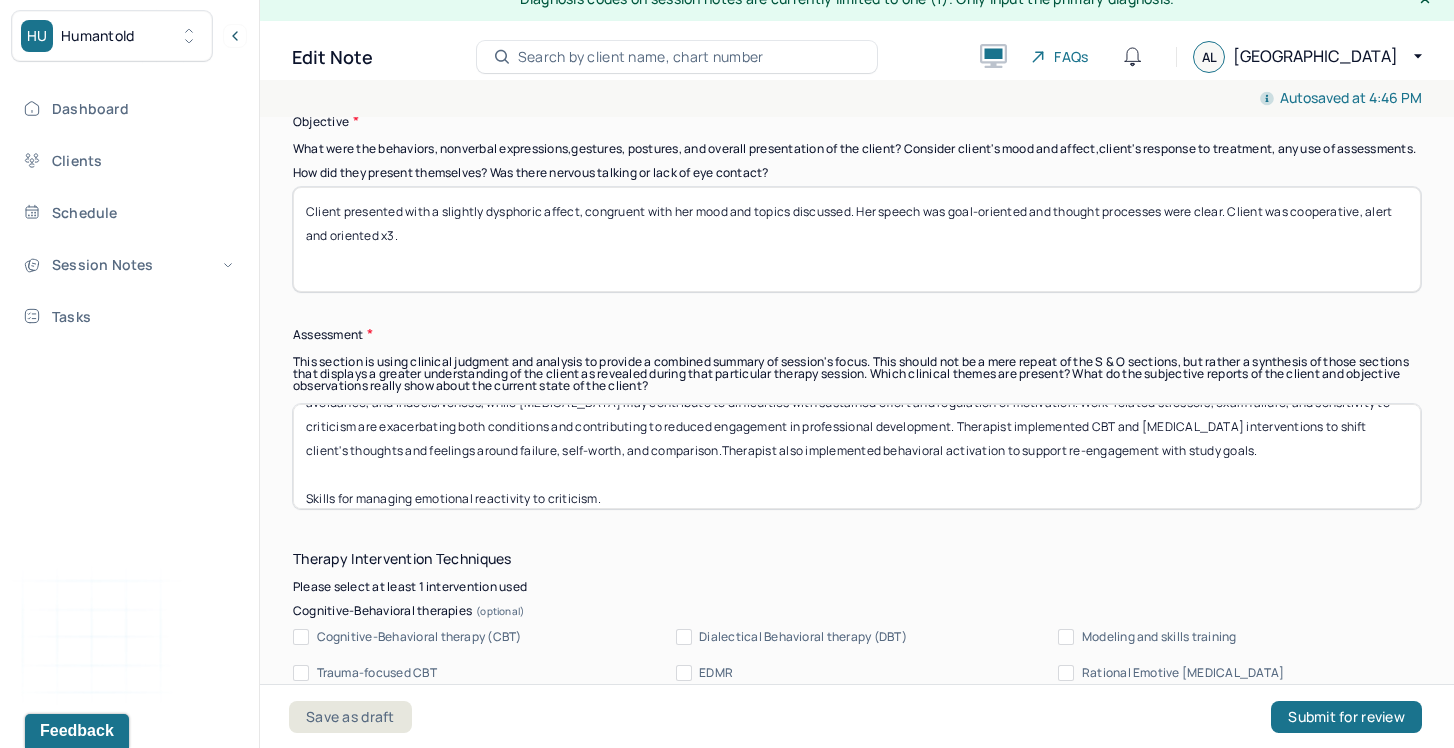 click on "Client continues to meet criteria for Major [MEDICAL_DATA] (MDD) and Attention-Deficit/Hyperactivity Disorder ([MEDICAL_DATA]). Depressive symptoms are reflected in low self-worth, avoidance, and indecisiveness, while [MEDICAL_DATA] may contribute to difficulties with sustained effort and regulation of motivation. Work-related stressors, exam failure, and sensitivity to criticism are exacerbating both conditions and contributing to reduced engagement in professional development. Therapist implemented CBT and [MEDICAL_DATA] interventions to shift client's thoughts and feelings around failure, self-worth, and comparison.Therapist also implemented behavioral activation to support re-engagement with study goals.
Skills for managing emotional reactivity to criticism." at bounding box center (857, 456) 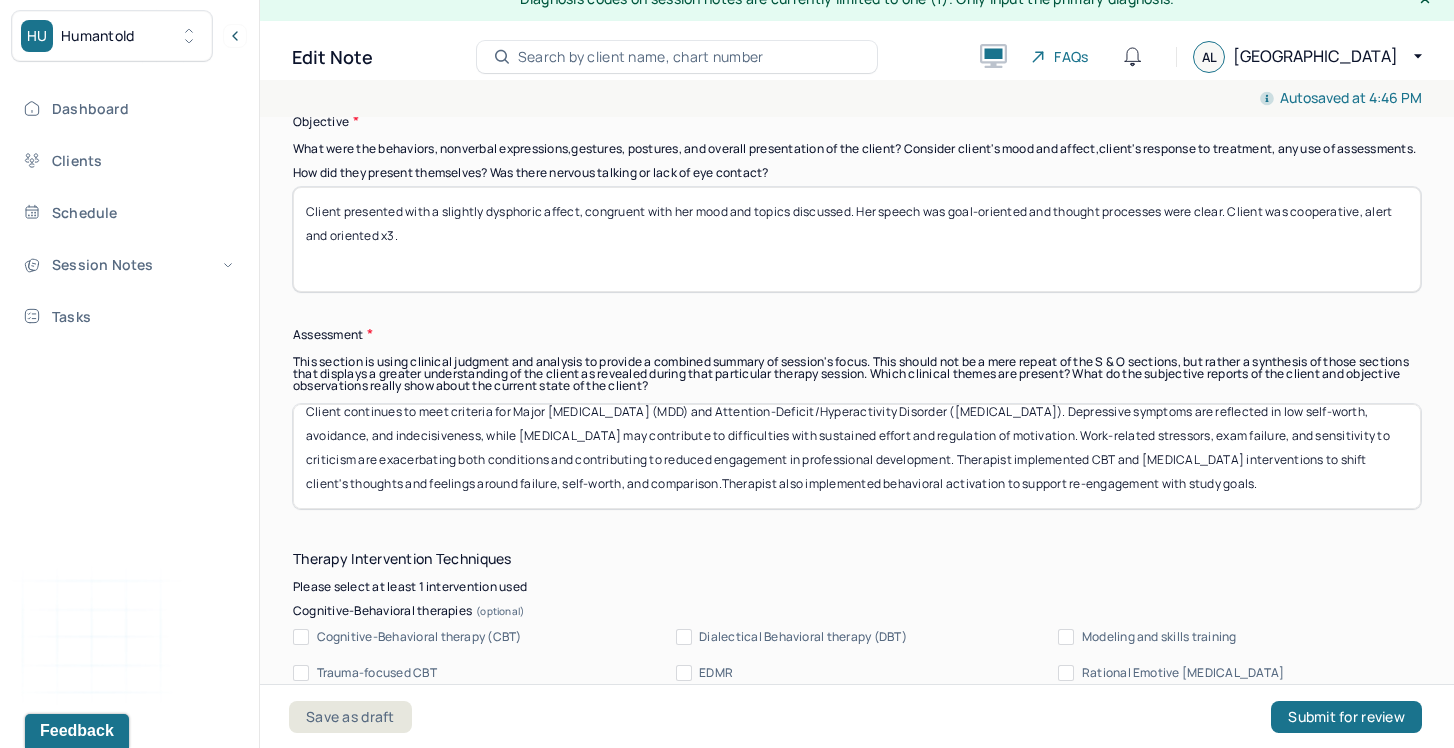 scroll, scrollTop: 16, scrollLeft: 0, axis: vertical 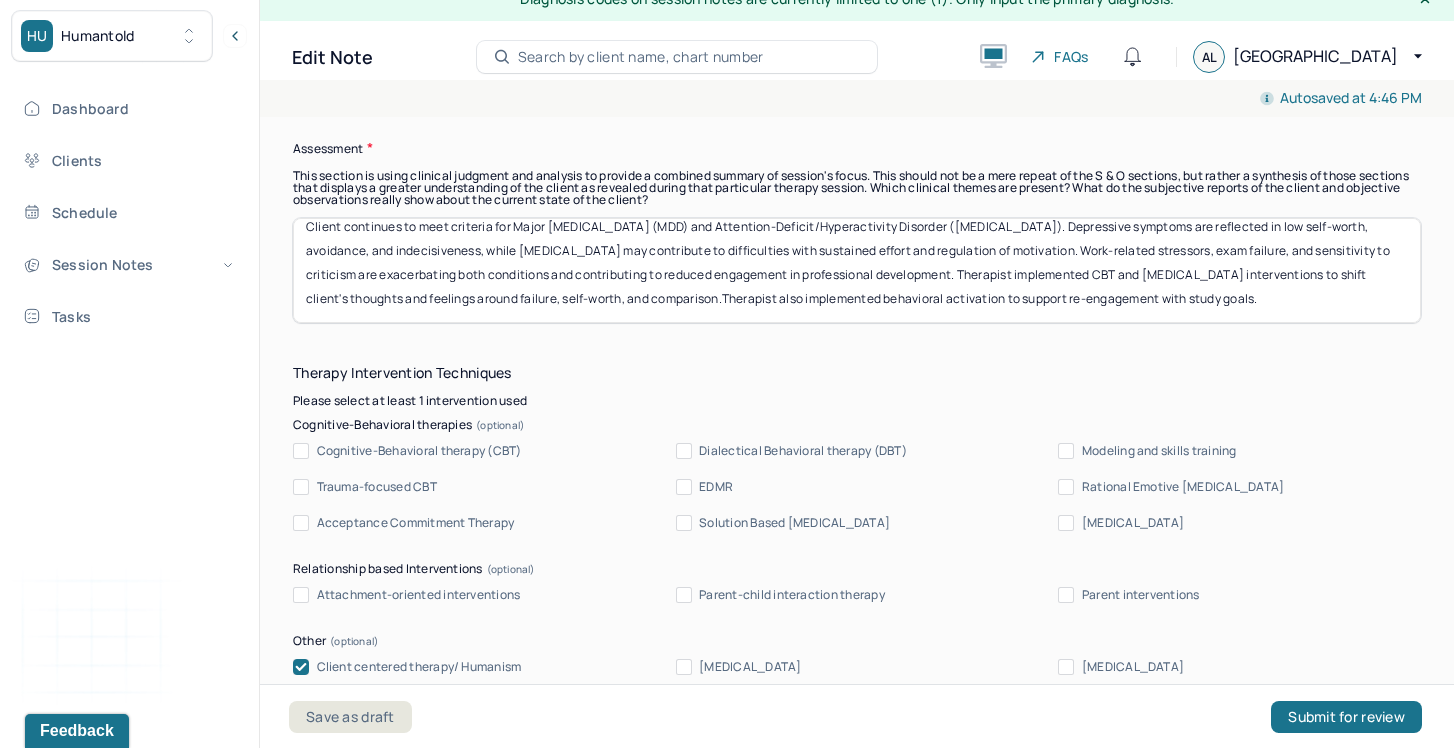 type on "Client continues to meet criteria for Major [MEDICAL_DATA] (MDD) and Attention-Deficit/Hyperactivity Disorder ([MEDICAL_DATA]). Depressive symptoms are reflected in low self-worth, avoidance, and indecisiveness, while [MEDICAL_DATA] may contribute to difficulties with sustained effort and regulation of motivation. Work-related stressors, exam failure, and sensitivity to criticism are exacerbating both conditions and contributing to reduced engagement in professional development. Therapist implemented CBT and [MEDICAL_DATA] interventions to shift client's thoughts and feelings around failure, self-worth, and comparison.Therapist also implemented behavioral activation to support re-engagement with study goals." 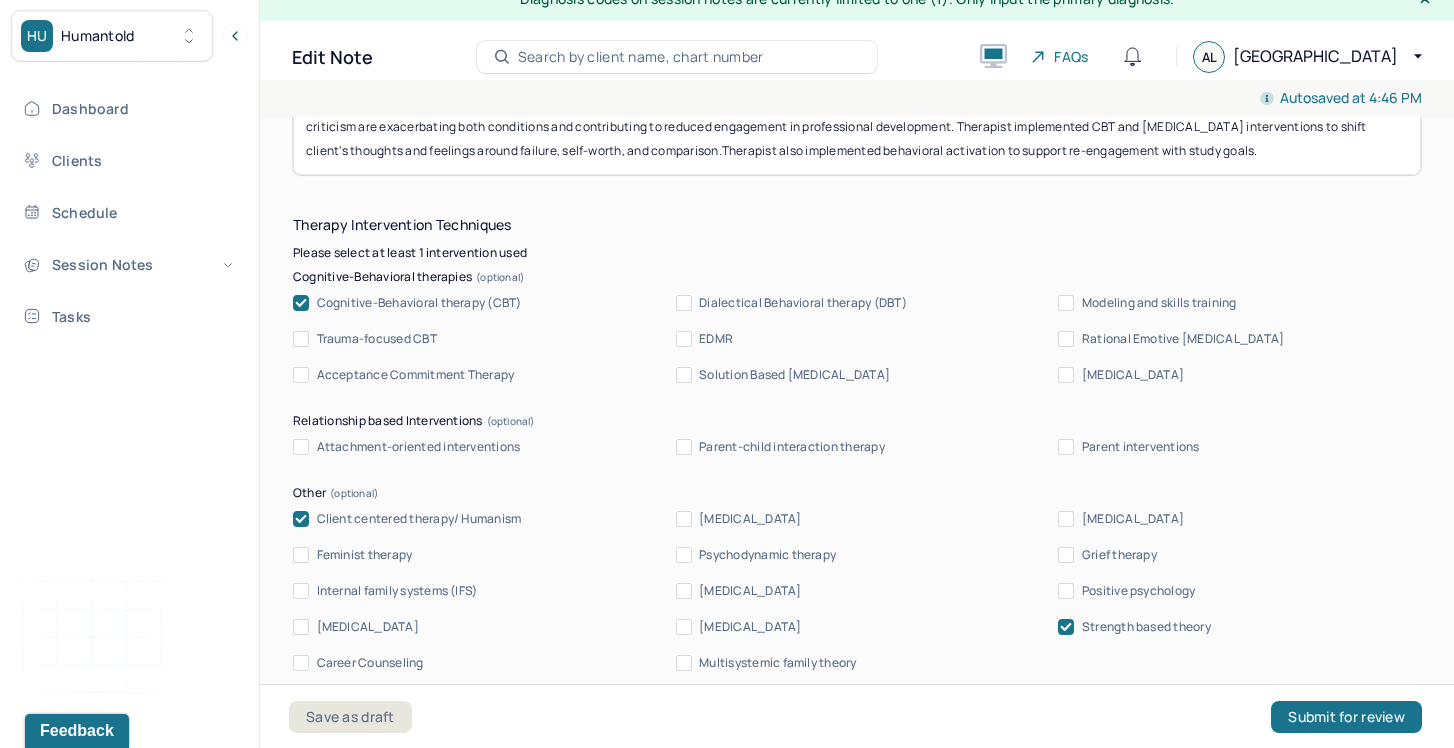 scroll, scrollTop: 2068, scrollLeft: 0, axis: vertical 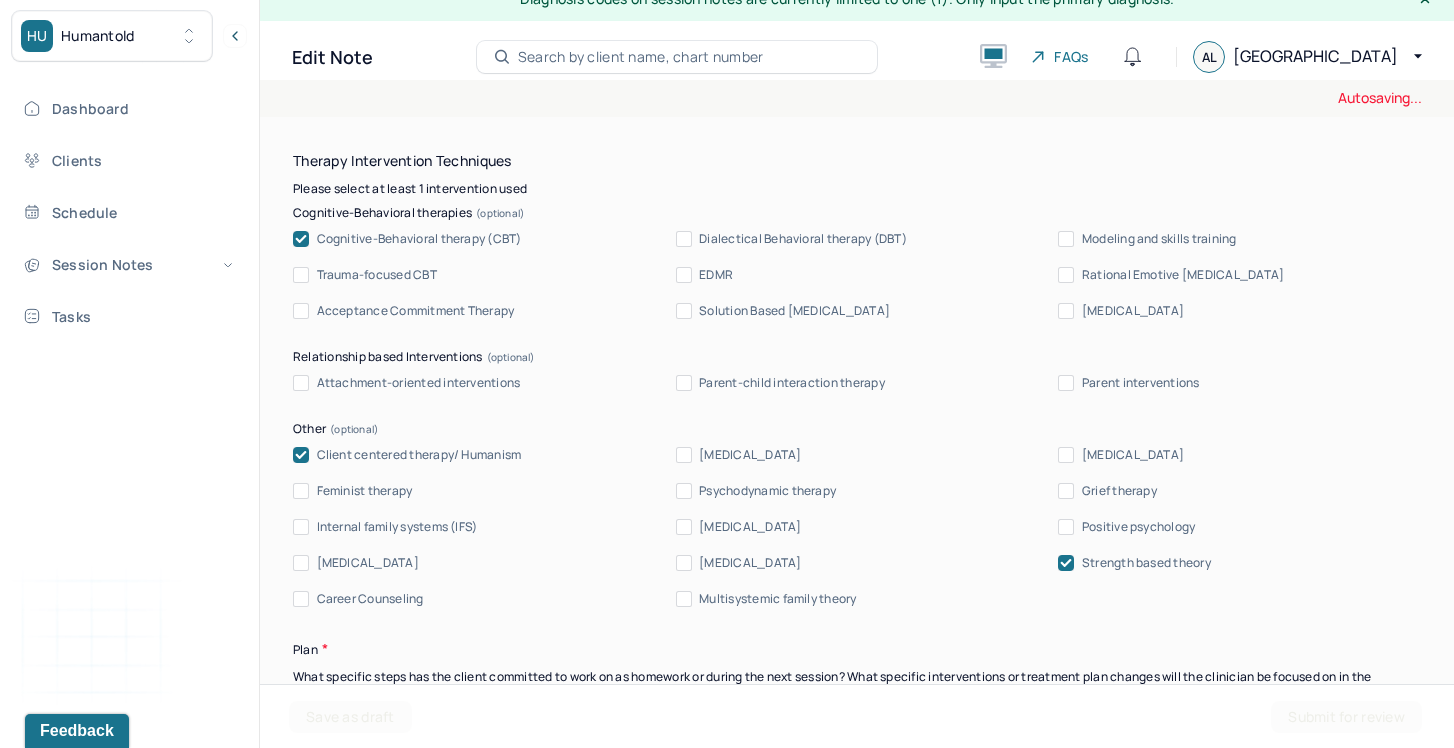 click on "Strength based theory" at bounding box center [1146, 563] 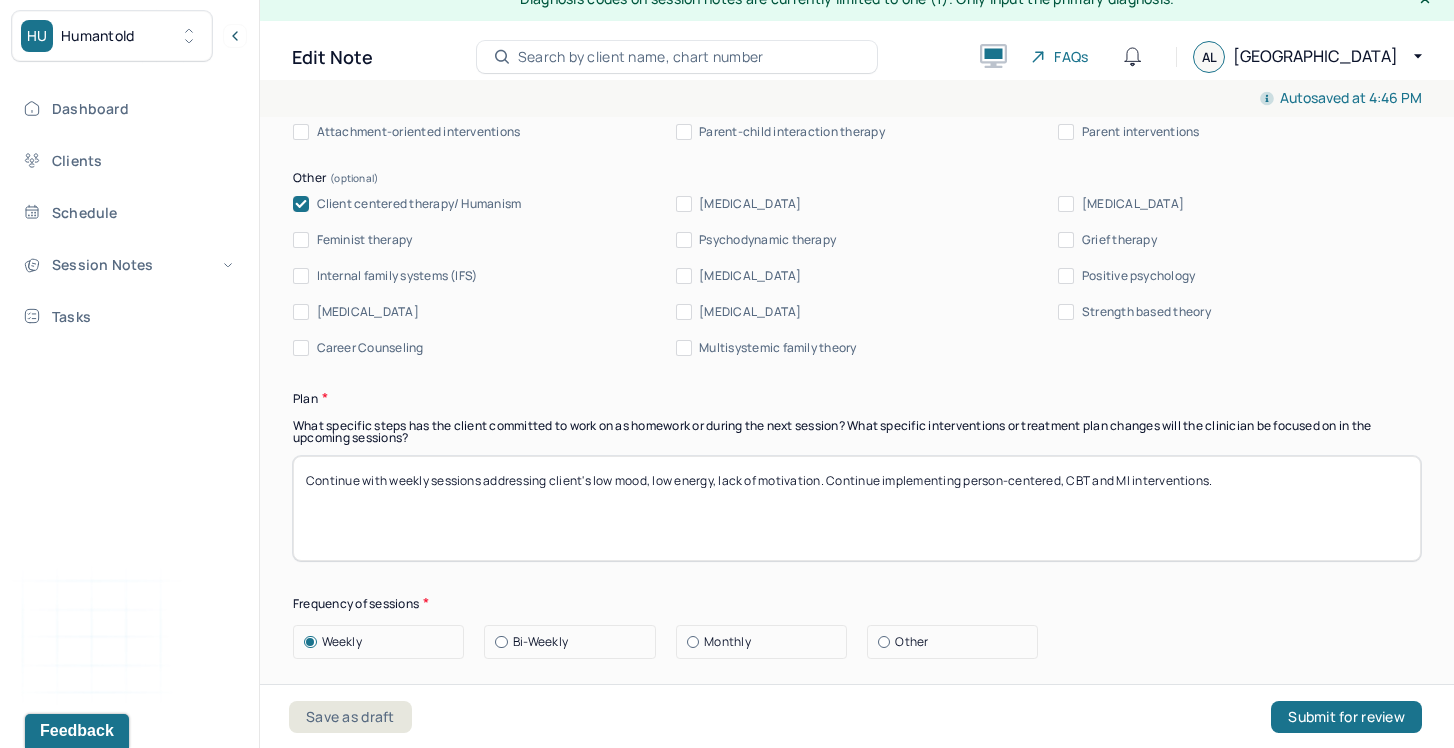 scroll, scrollTop: 2320, scrollLeft: 0, axis: vertical 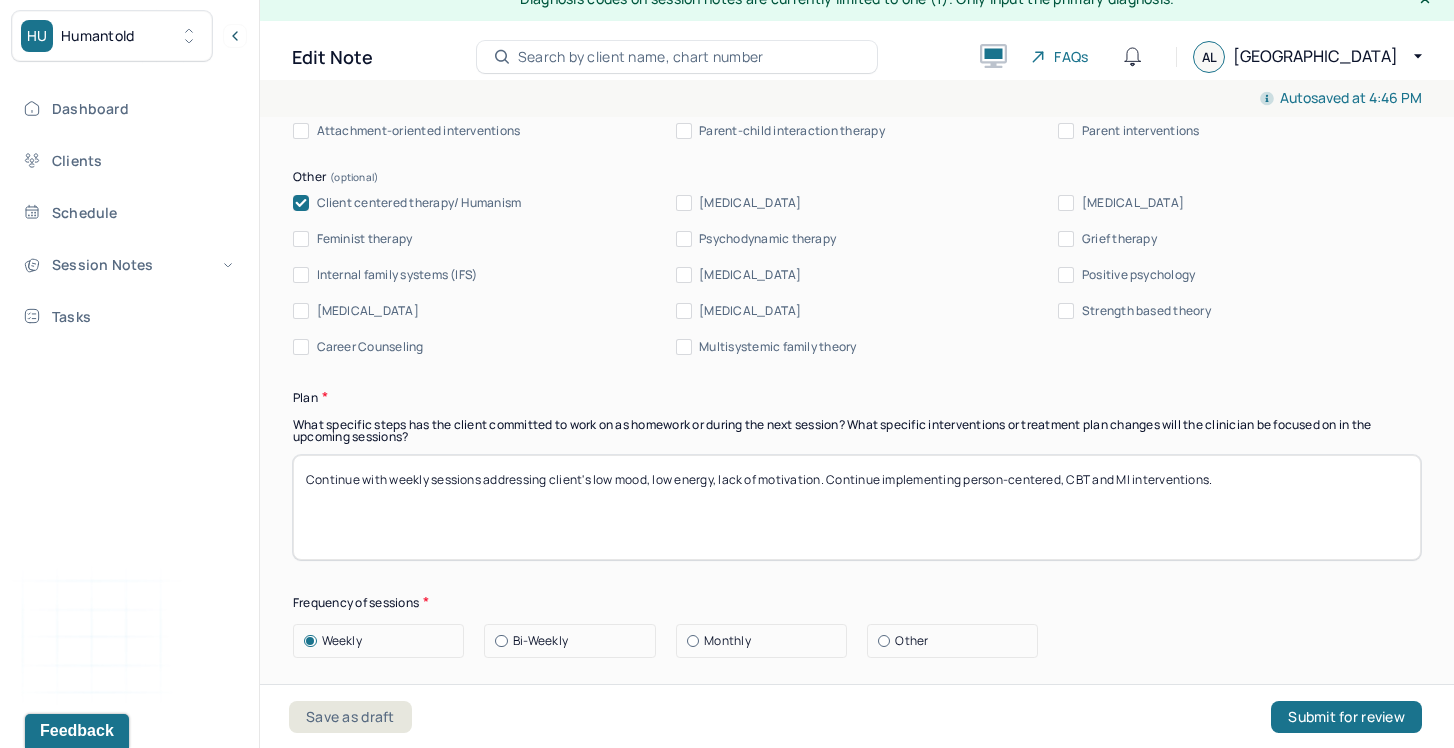 drag, startPoint x: 594, startPoint y: 484, endPoint x: 837, endPoint y: 490, distance: 243.07407 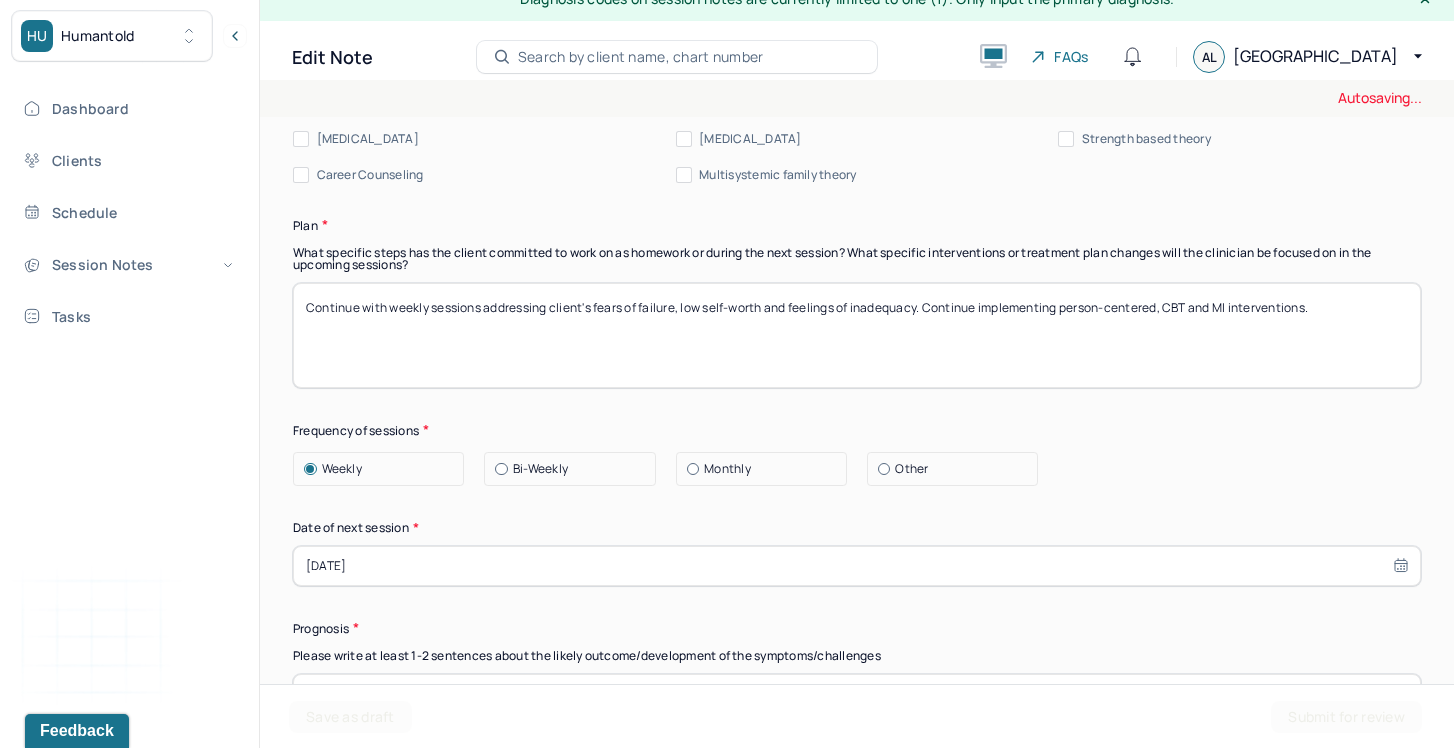 scroll, scrollTop: 2493, scrollLeft: 0, axis: vertical 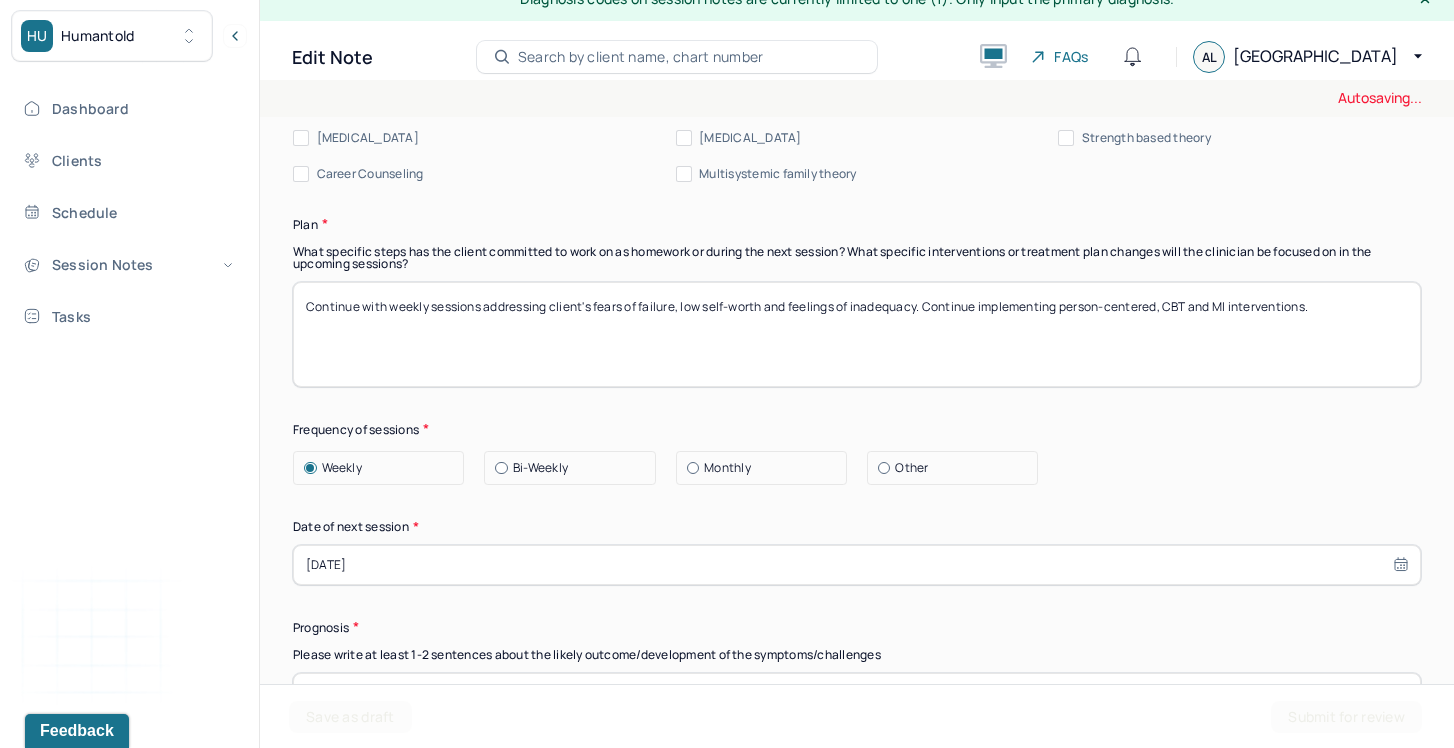 type on "Continue with weekly sessions addressing client's fears of failure, low self-worth and feelings of inadequacy. Continue implementing person-centered, CBT and MI interventions." 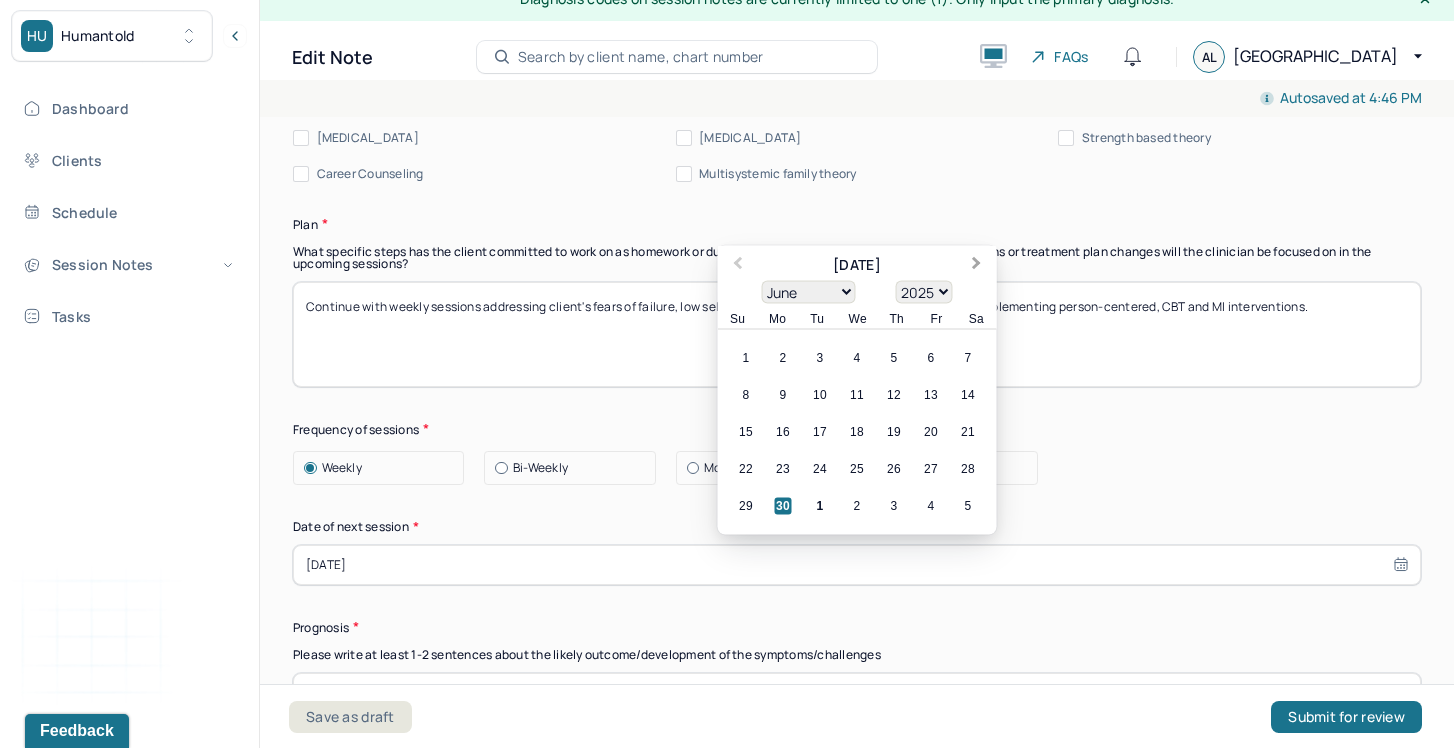 click on "Next Month" at bounding box center (979, 266) 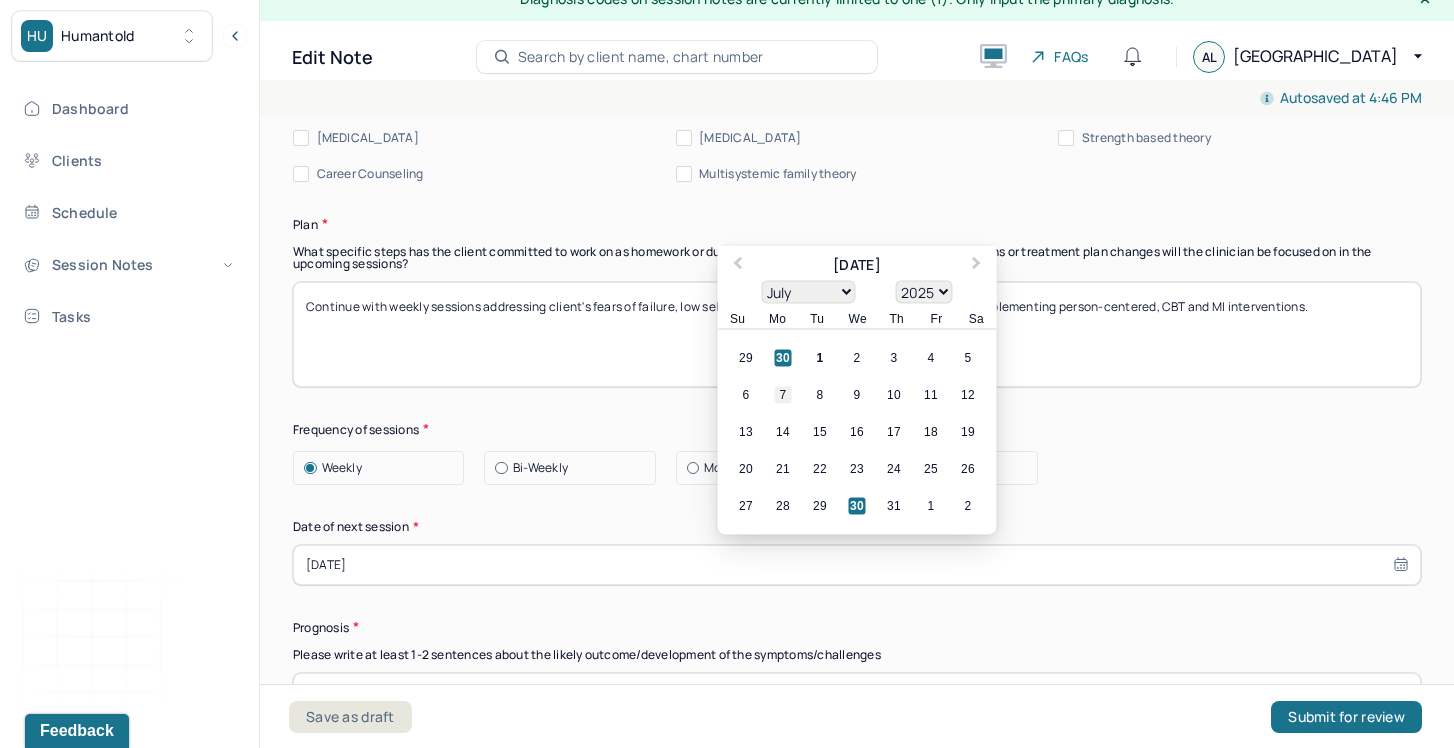click on "7" at bounding box center (783, 394) 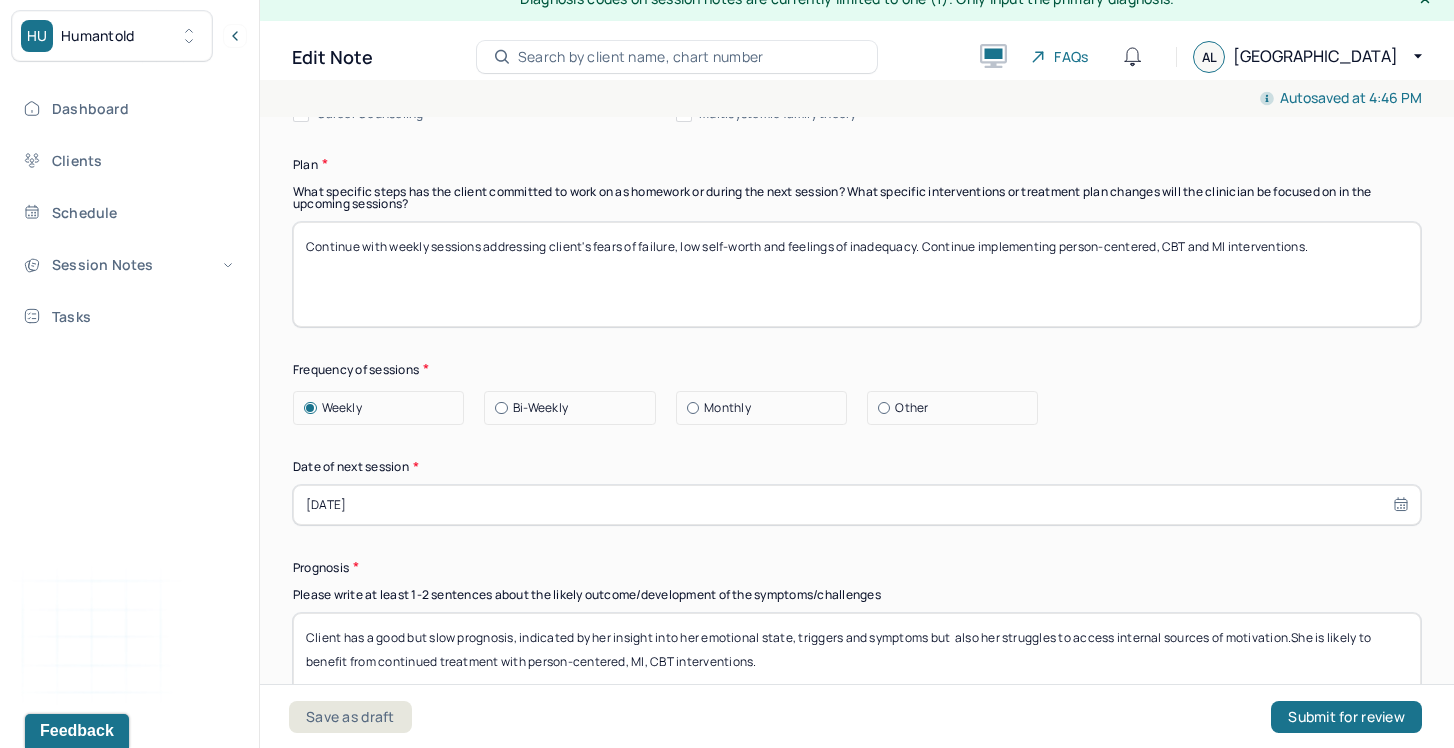 scroll, scrollTop: 2585, scrollLeft: 0, axis: vertical 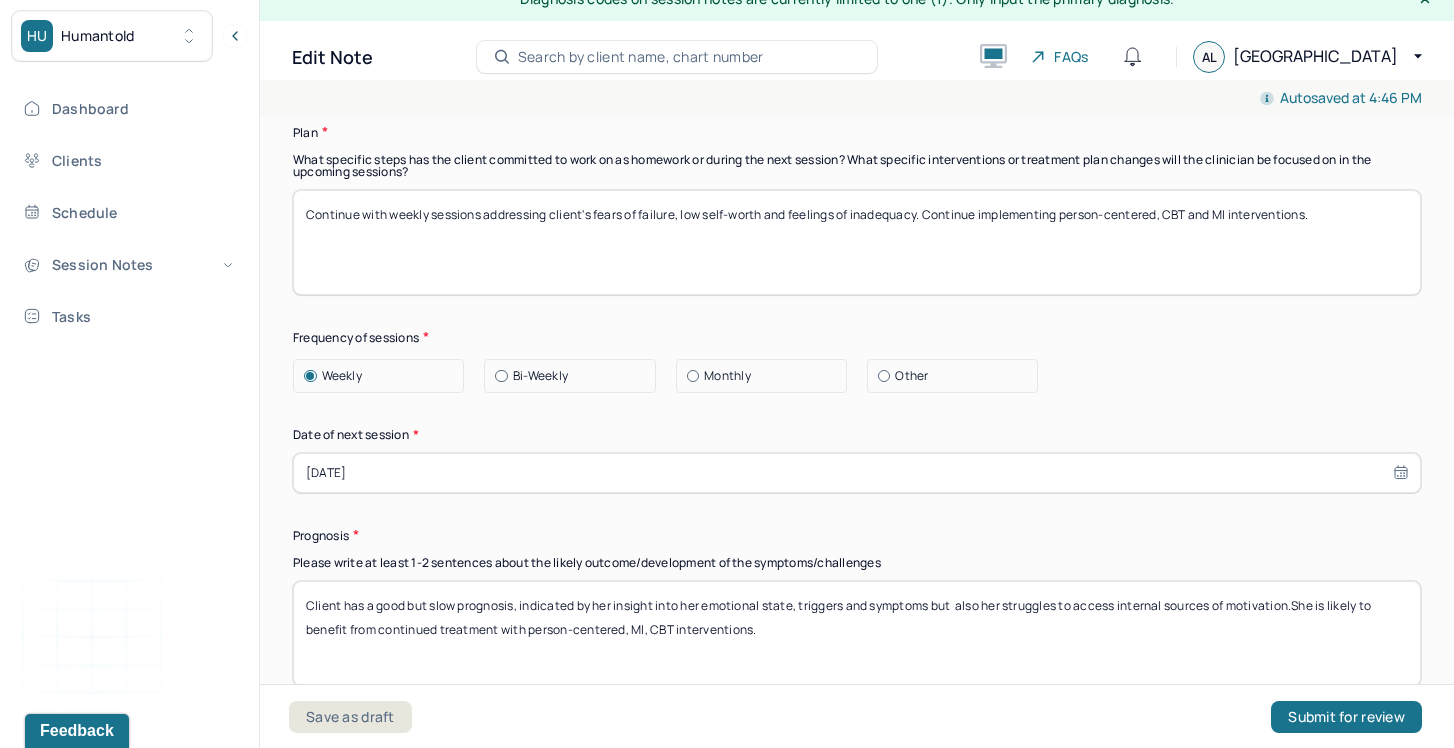 click on "Client has a good but slow prognosis, indicated by her insight into her emotional state, triggers and symptoms but  also her struggles to access internal sources of motivation.She is likely to benefit from continued treatment with person-centered, MI, CBT interventions." at bounding box center [857, 633] 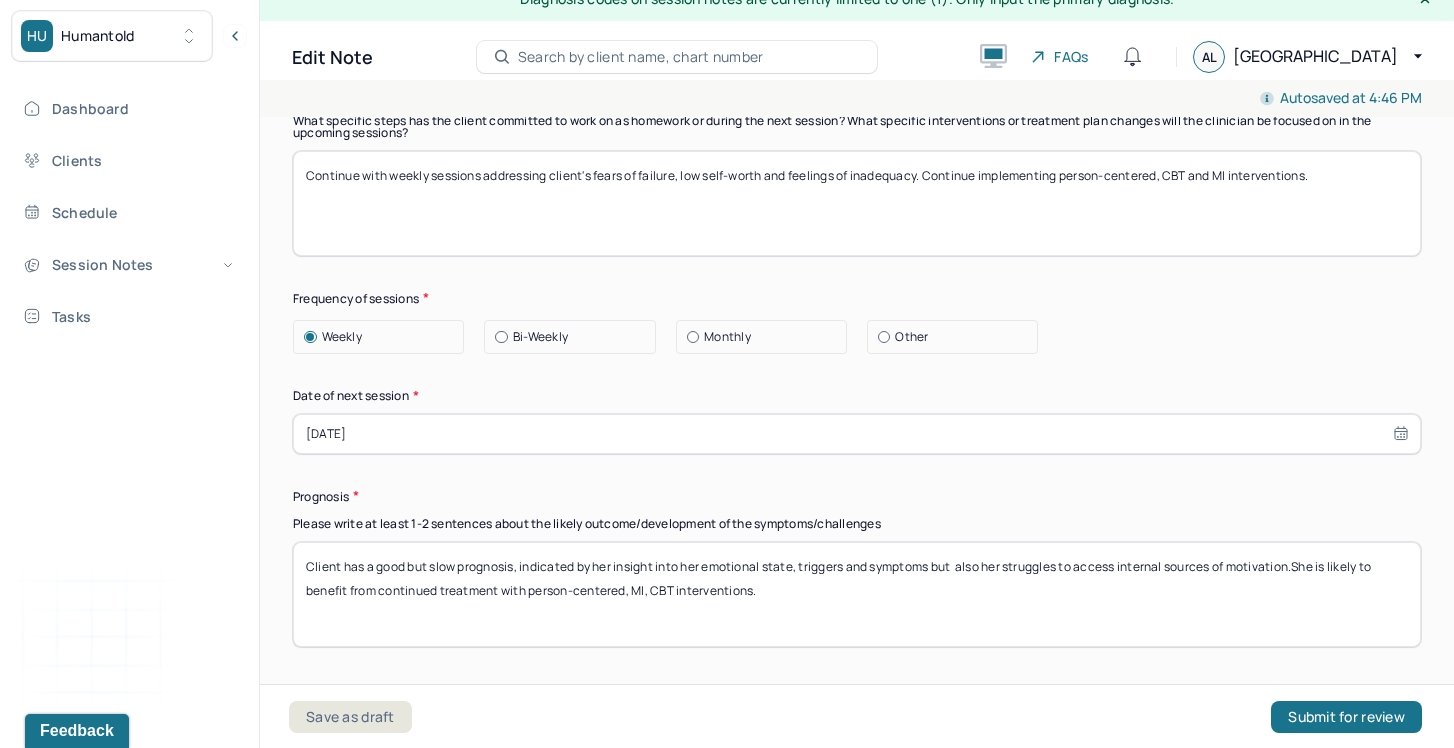 scroll, scrollTop: 2635, scrollLeft: 0, axis: vertical 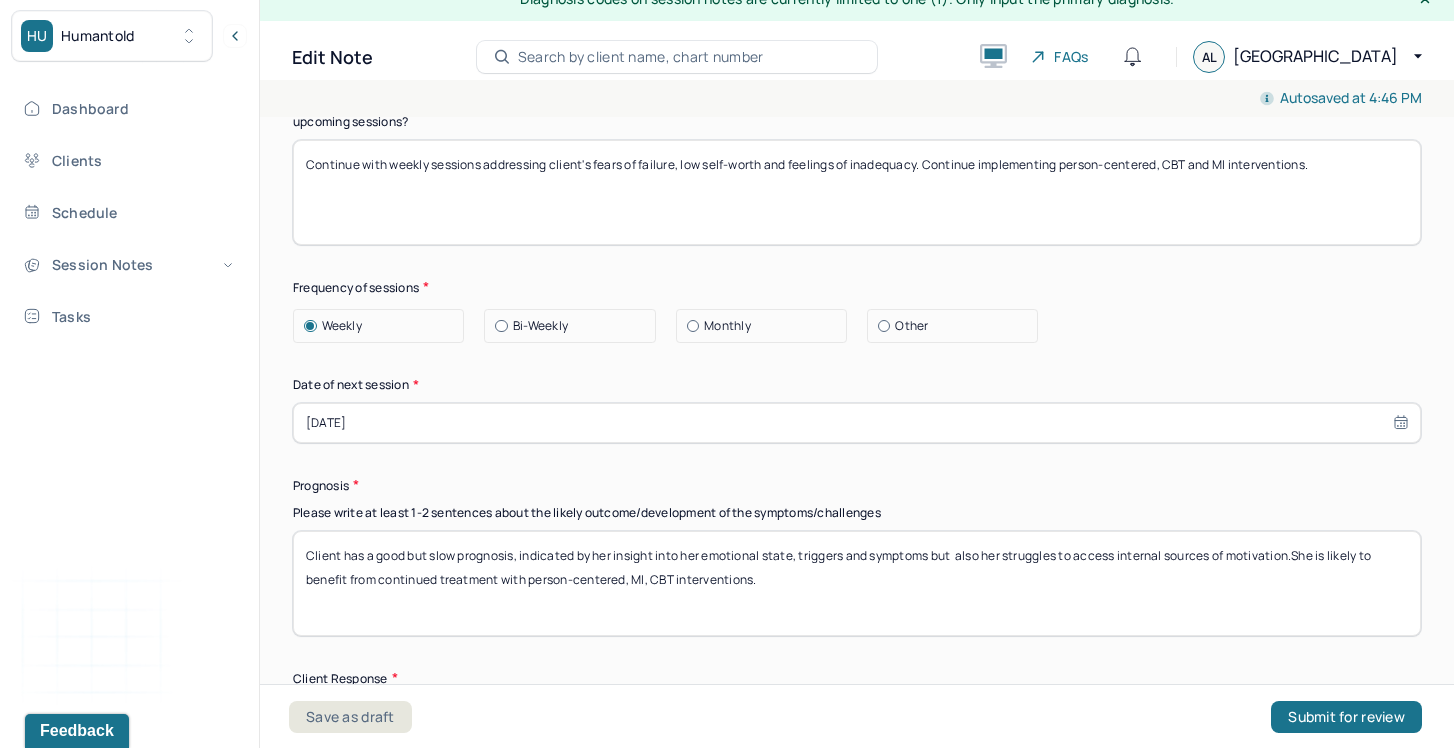 click on "Client has a good but slow prognosis, indicated by her insight into her emotional state, triggers and symptoms but  also her struggles to access internal sources of motivation.She is likely to benefit from continued treatment with person-centered, MI, CBT interventions." at bounding box center [857, 583] 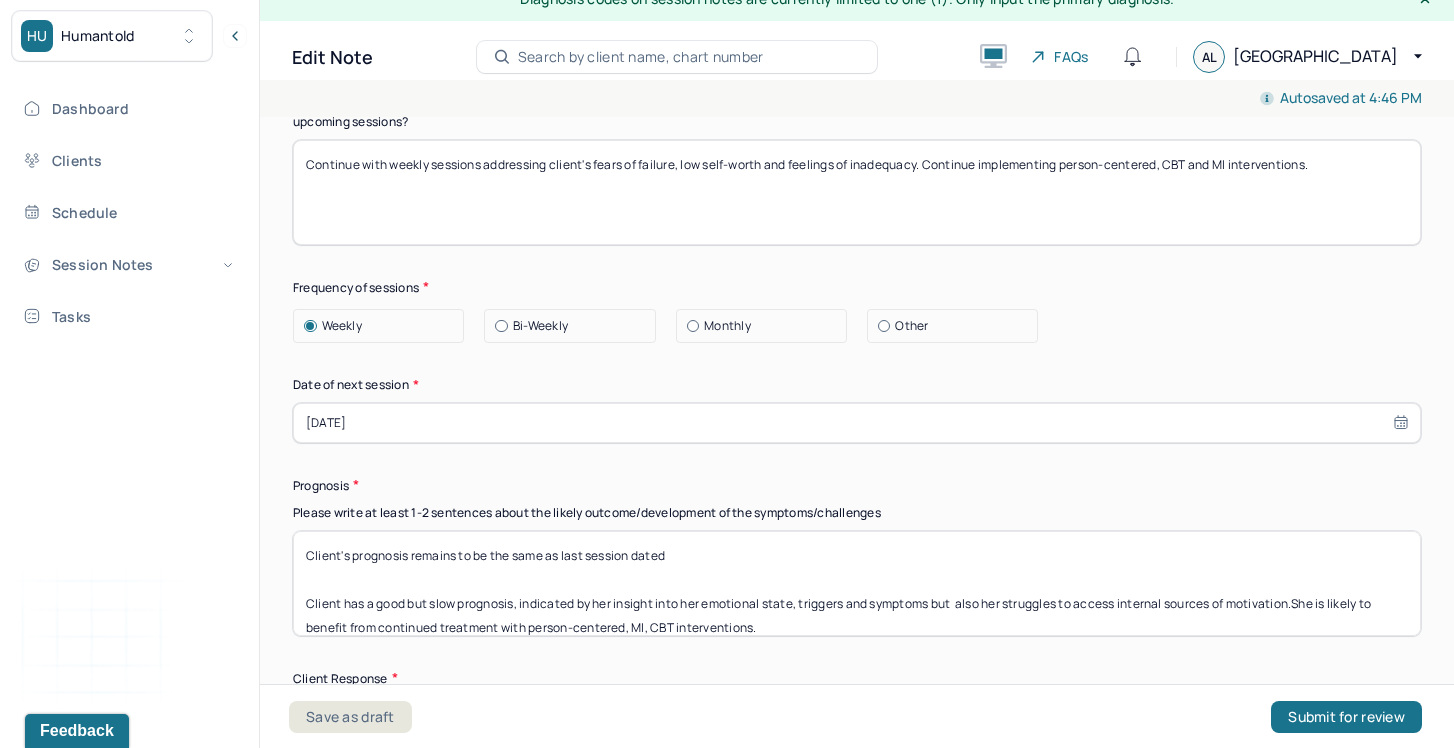 click on "Client has a good but slow prognosis, indicated by her insight into her emotional state, triggers and symptoms but  also her struggles to access internal sources of motivation.She is likely to benefit from continued treatment with person-centered, MI, CBT interventions." at bounding box center [857, 583] 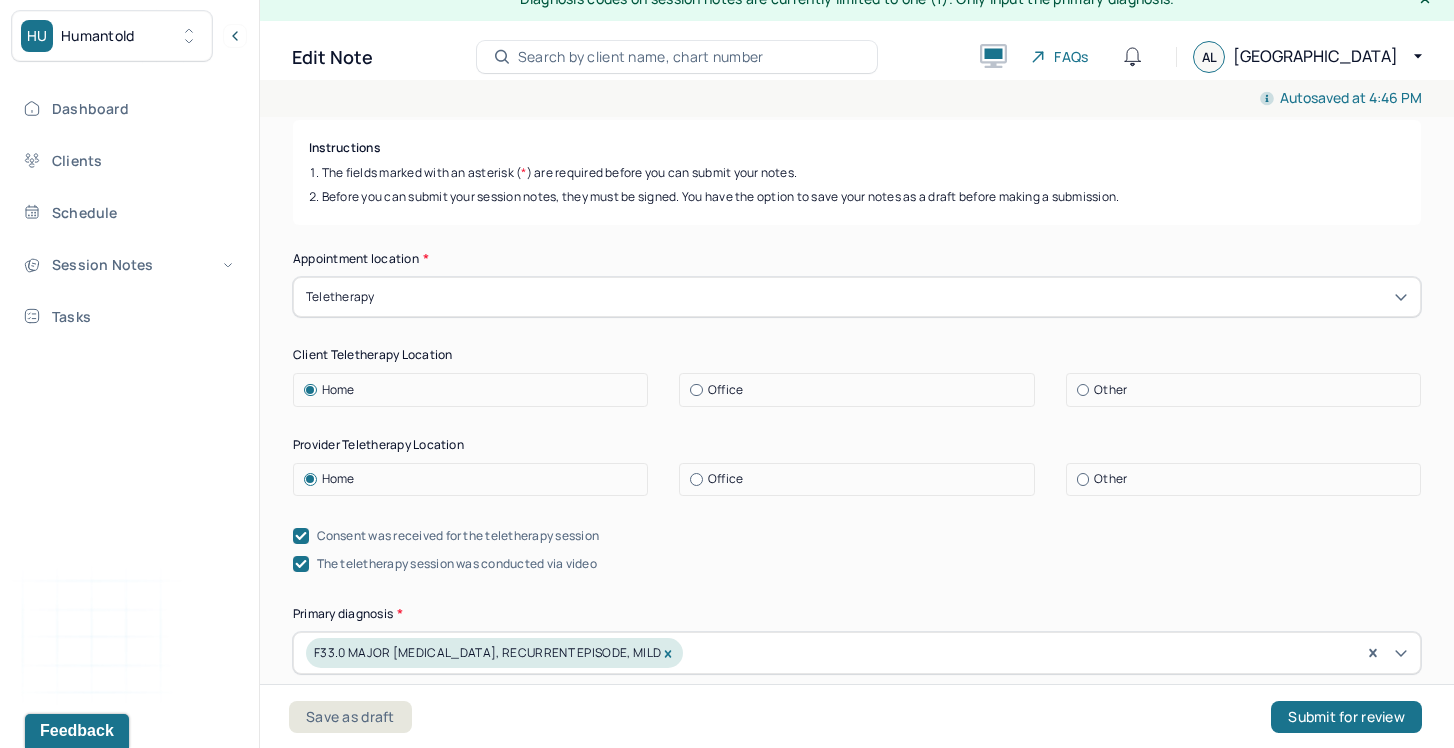 scroll, scrollTop: 0, scrollLeft: 0, axis: both 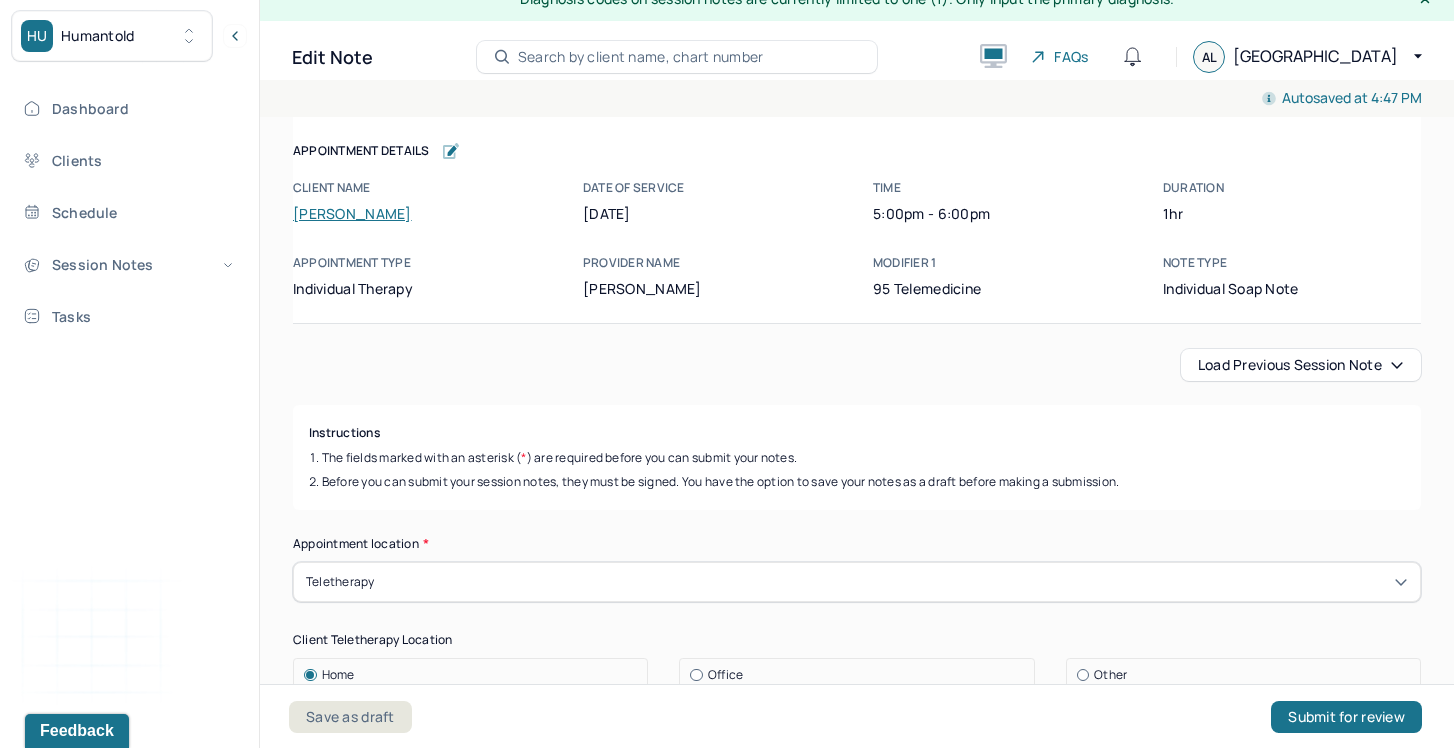 click on "Load previous session note" at bounding box center [1301, 365] 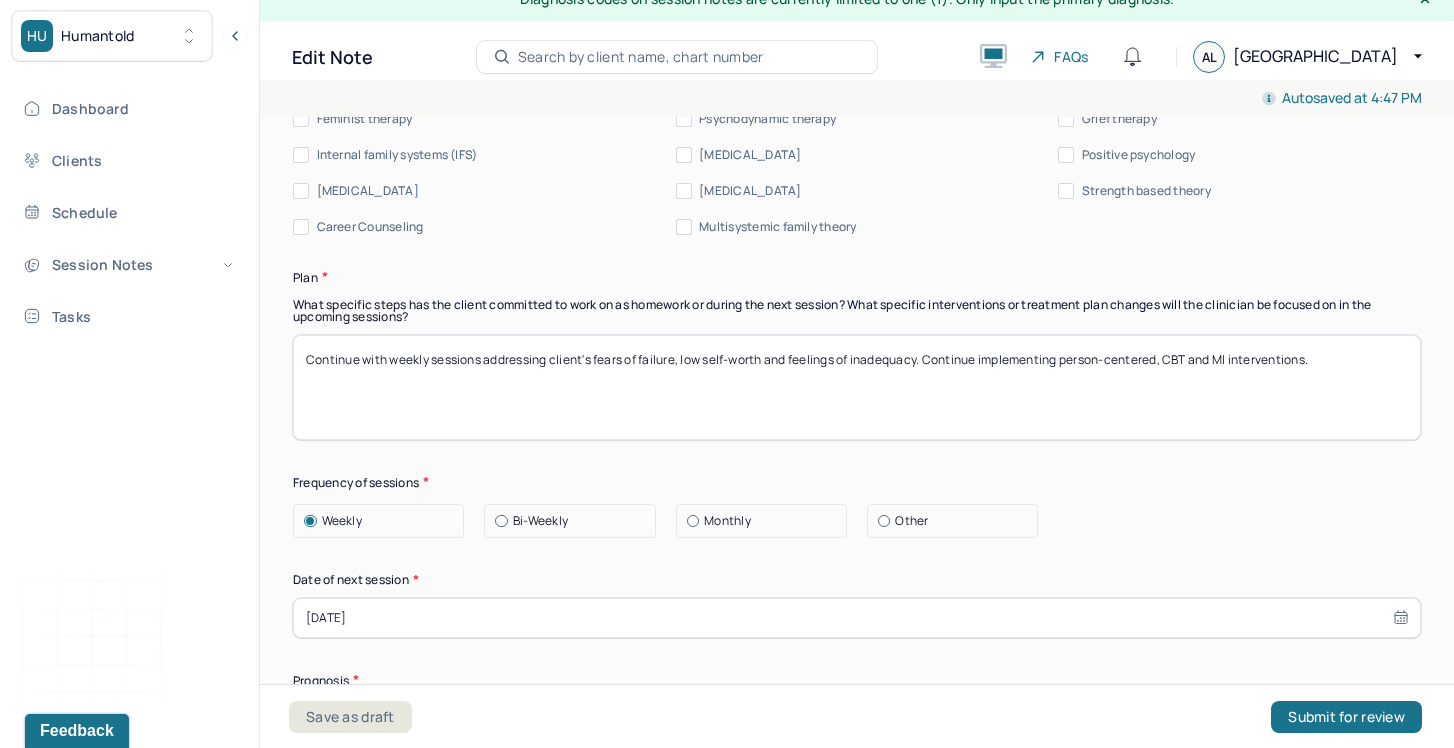 scroll, scrollTop: 2565, scrollLeft: 0, axis: vertical 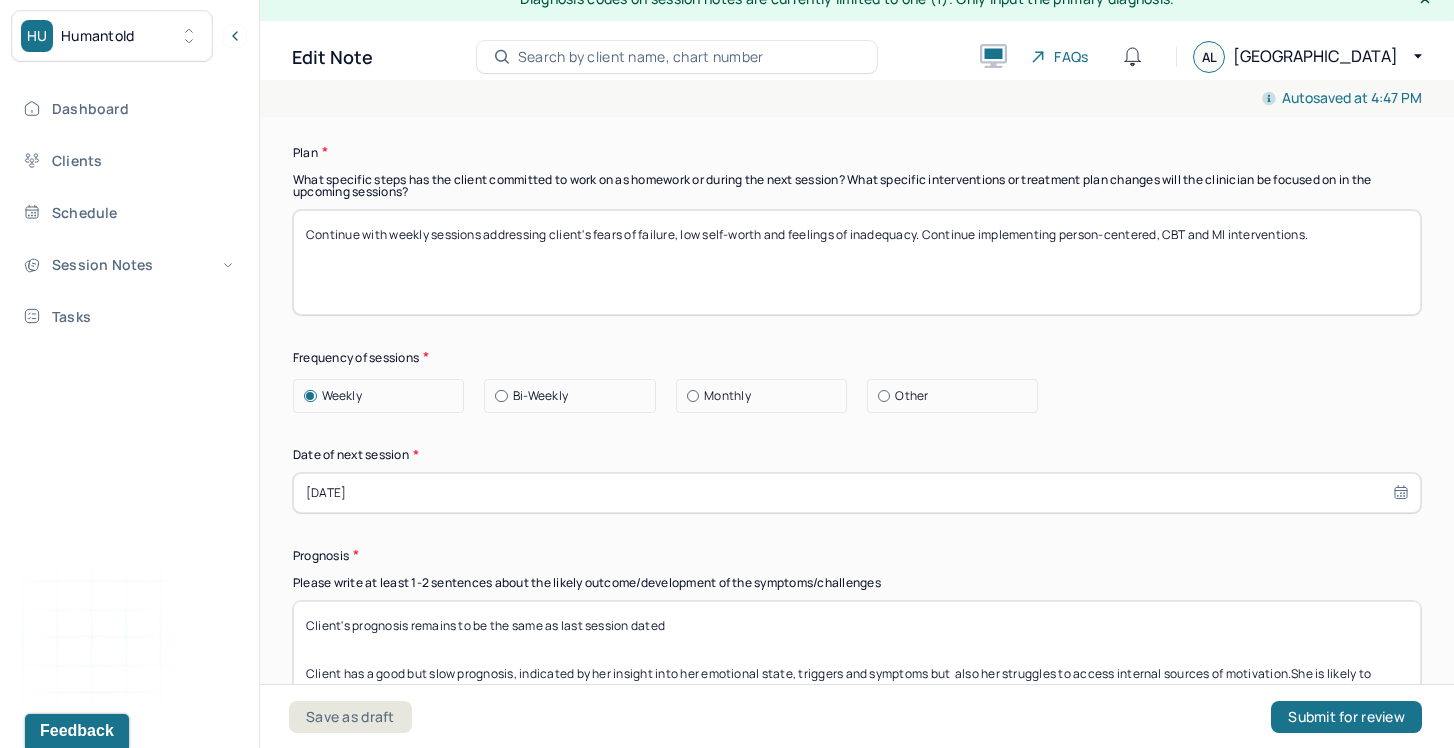 click on "Client's prognosis remains to be the same as last session dated
Client has a good but slow prognosis, indicated by her insight into her emotional state, triggers and symptoms but  also her struggles to access internal sources of motivation.She is likely to benefit from continued treatment with person-centered, MI, CBT interventions." at bounding box center (857, 653) 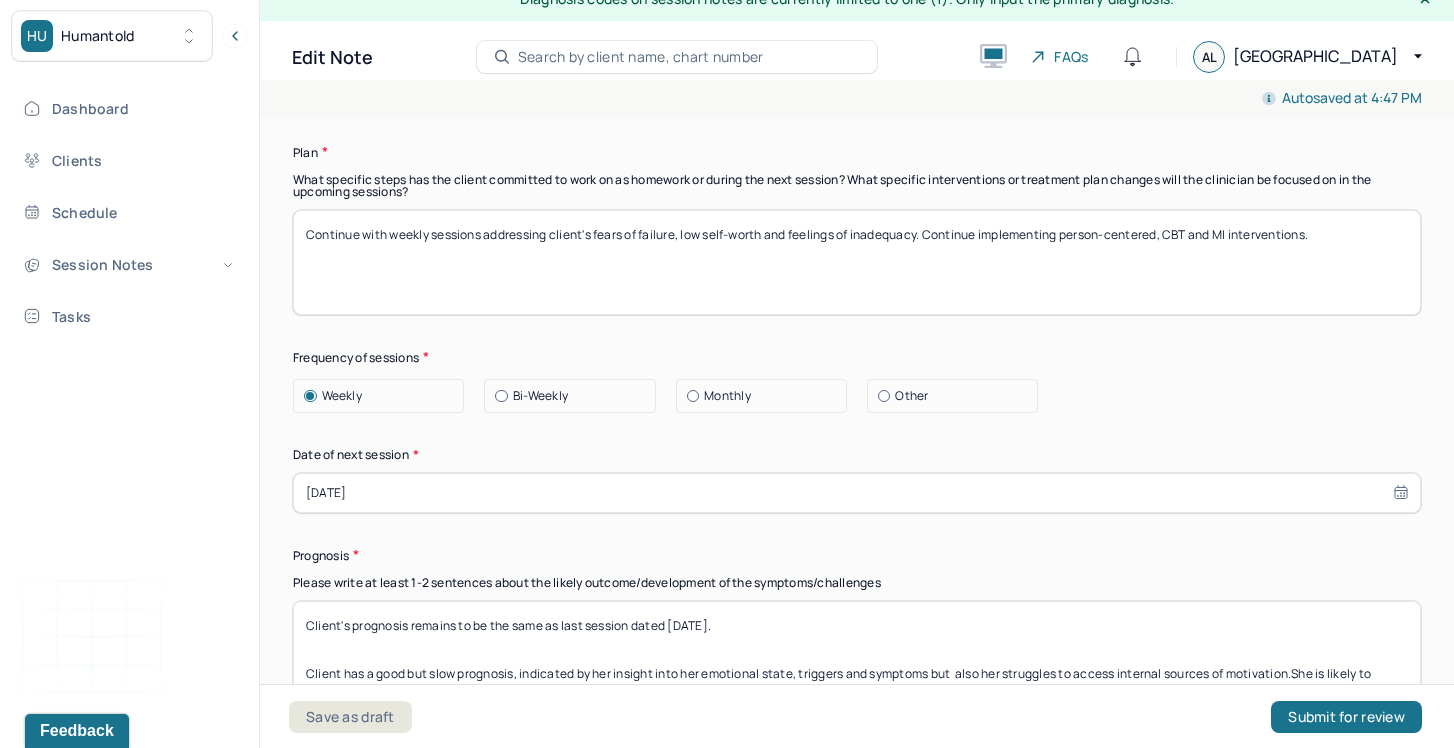 type on "Client's prognosis remains to be the same as last session dated [DATE].
Client has a good but slow prognosis, indicated by her insight into her emotional state, triggers and symptoms but  also her struggles to access internal sources of motivation.She is likely to benefit from continued treatment with person-centered, MI, CBT interventions." 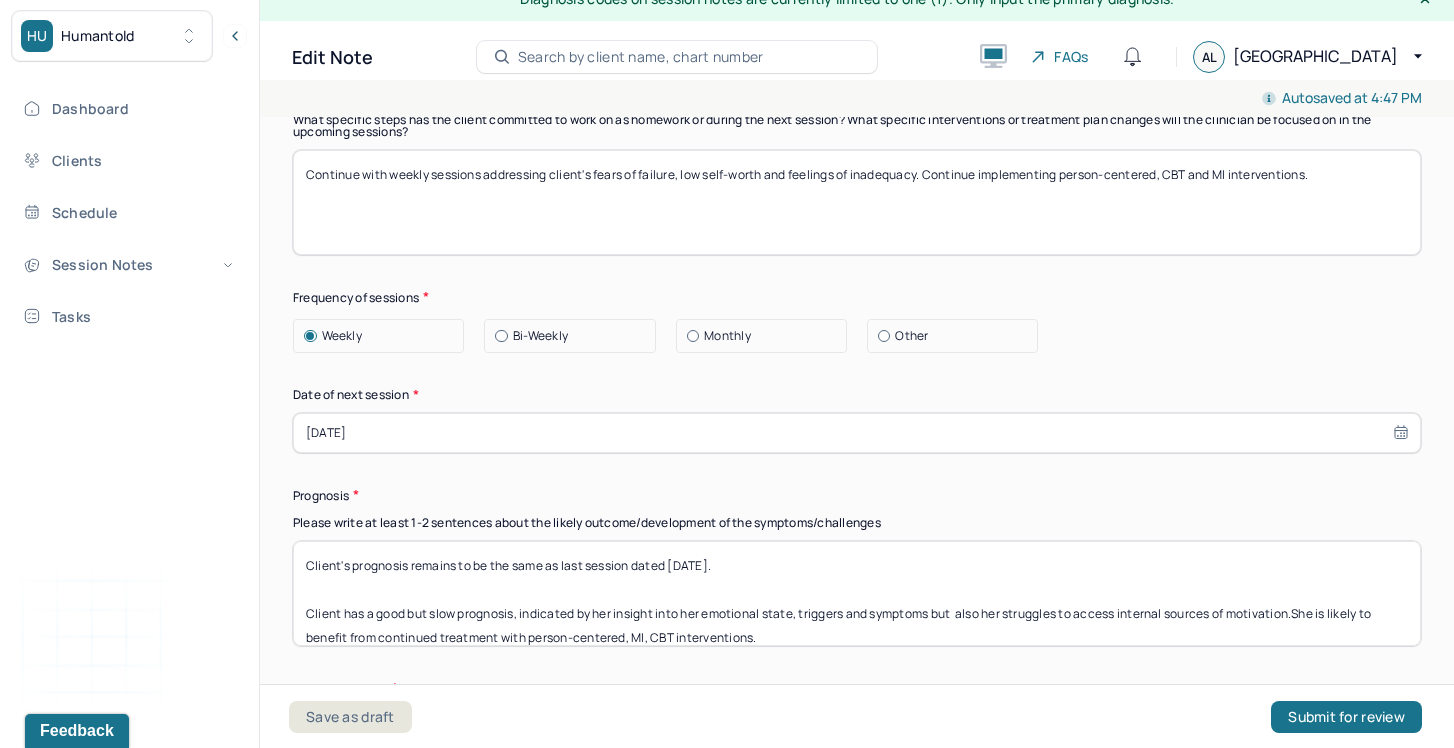 scroll, scrollTop: 2626, scrollLeft: 0, axis: vertical 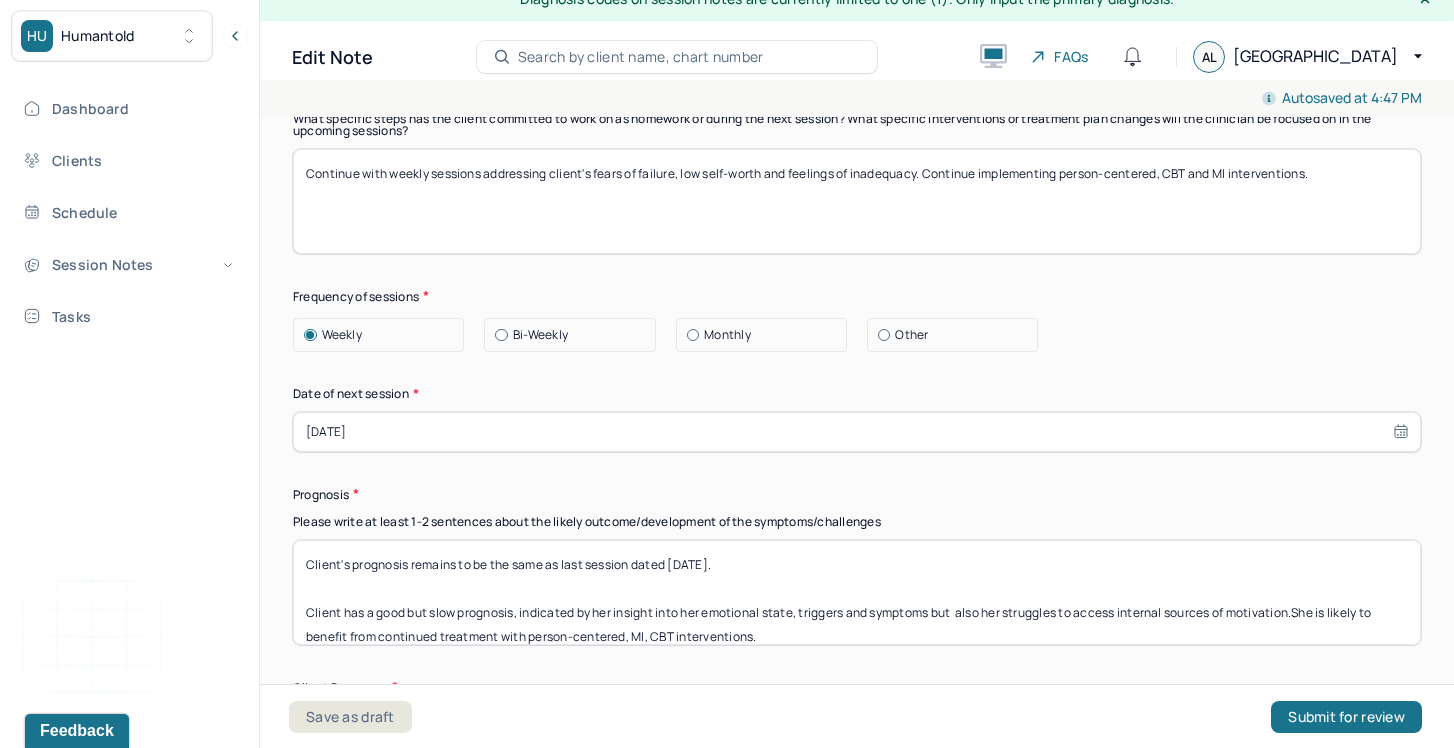 click on "Client's prognosis remains to be the same as last session dated [DATE].
Client has a good but slow prognosis, indicated by her insight into her emotional state, triggers and symptoms but  also her struggles to access internal sources of motivation.She is likely to benefit from continued treatment with person-centered, MI, CBT interventions." at bounding box center [857, 592] 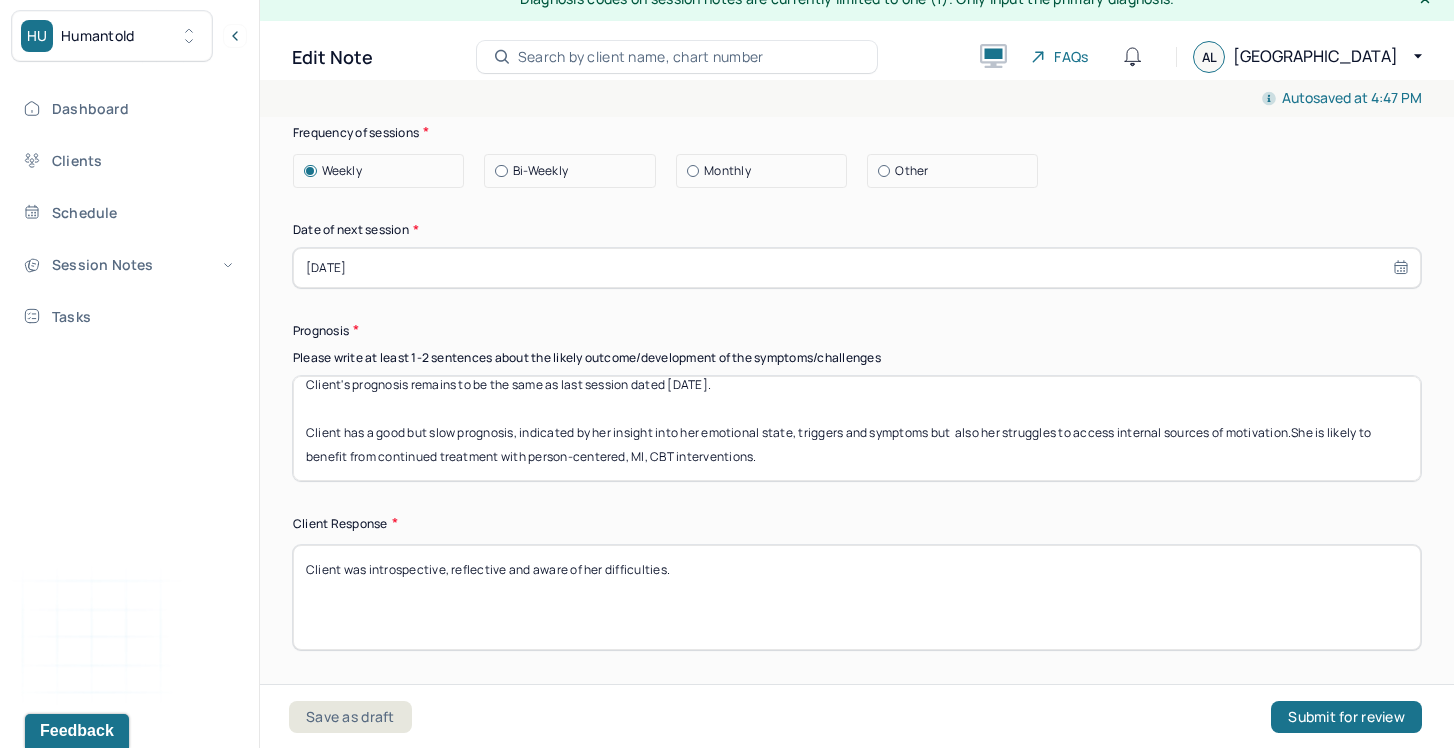 scroll, scrollTop: 2838, scrollLeft: 0, axis: vertical 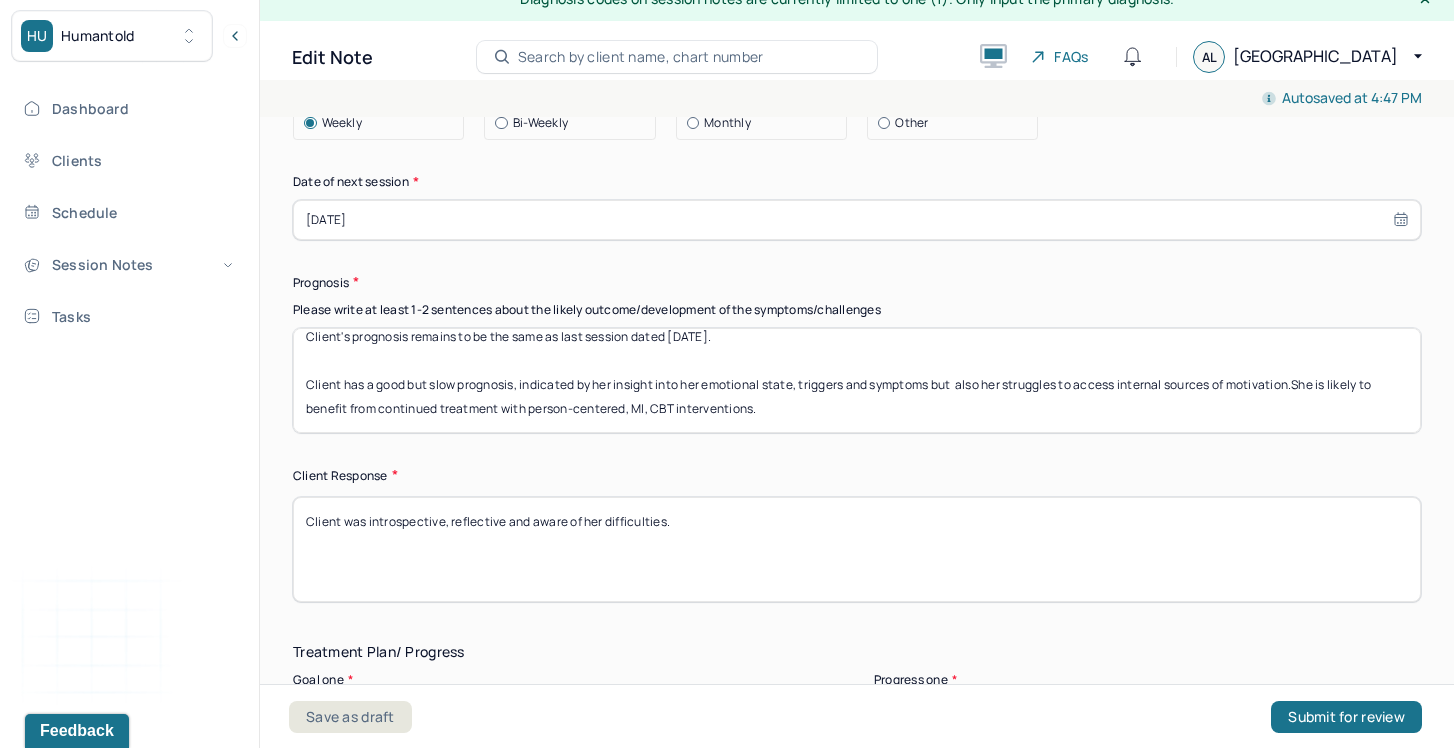 click on "Client was introspective, reflective and aware of her difficulties." at bounding box center [857, 549] 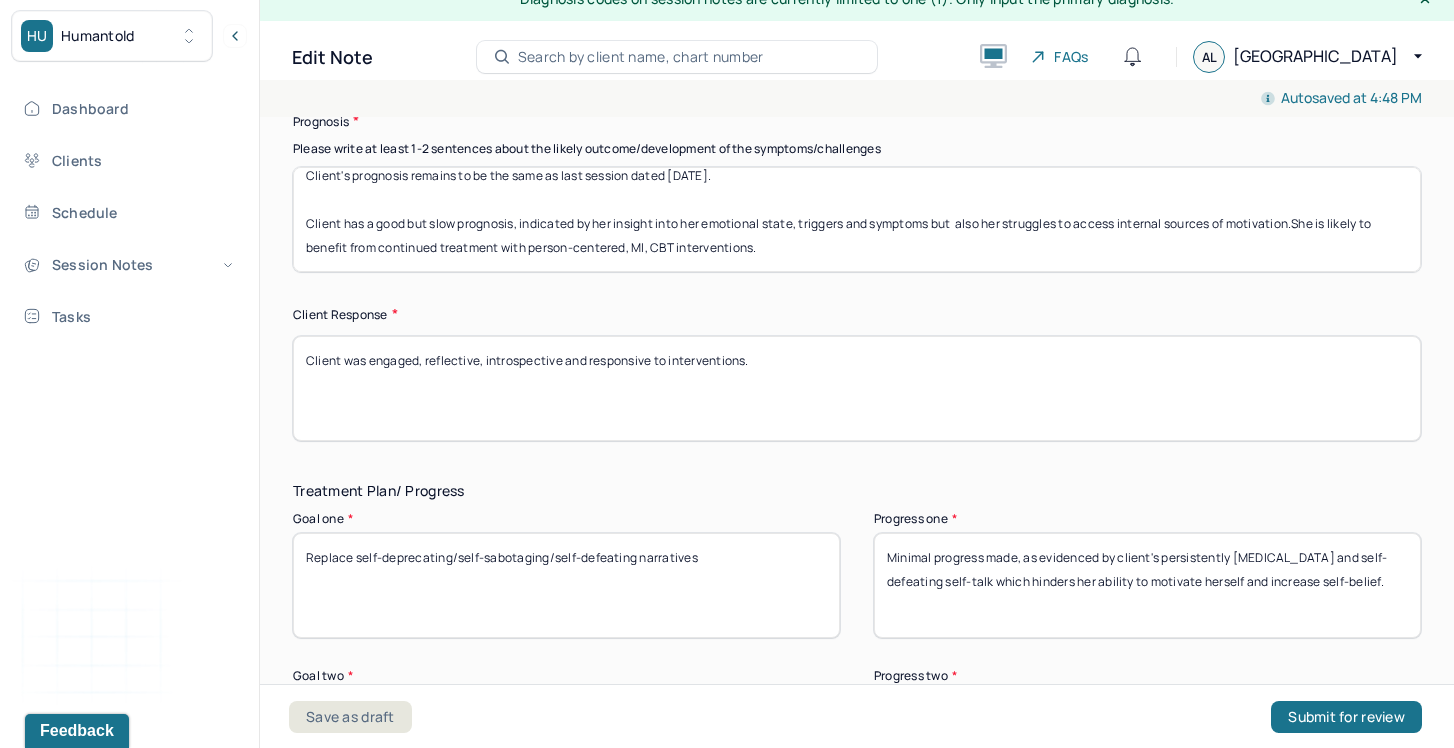 scroll, scrollTop: 3001, scrollLeft: 0, axis: vertical 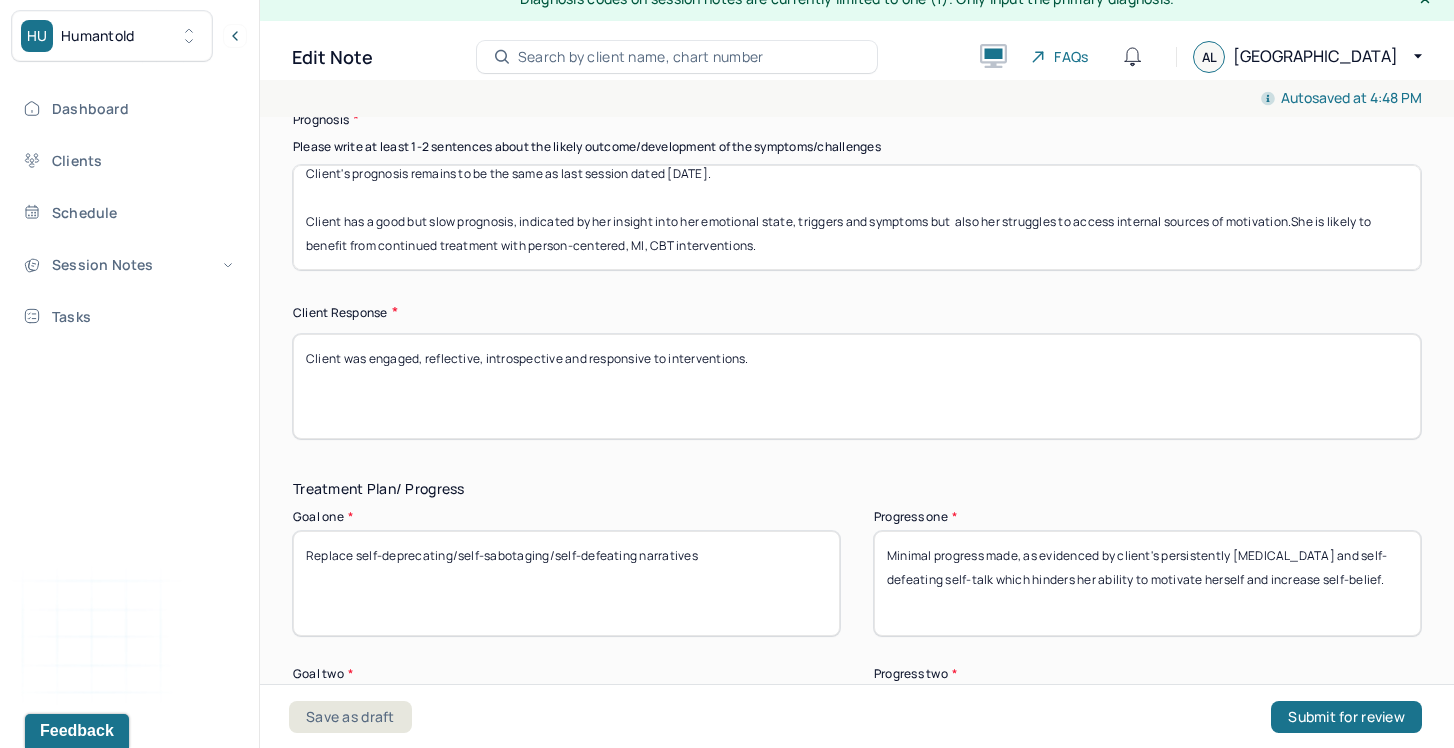 type on "Client was engaged, reflective, introspective and responsive to interventions." 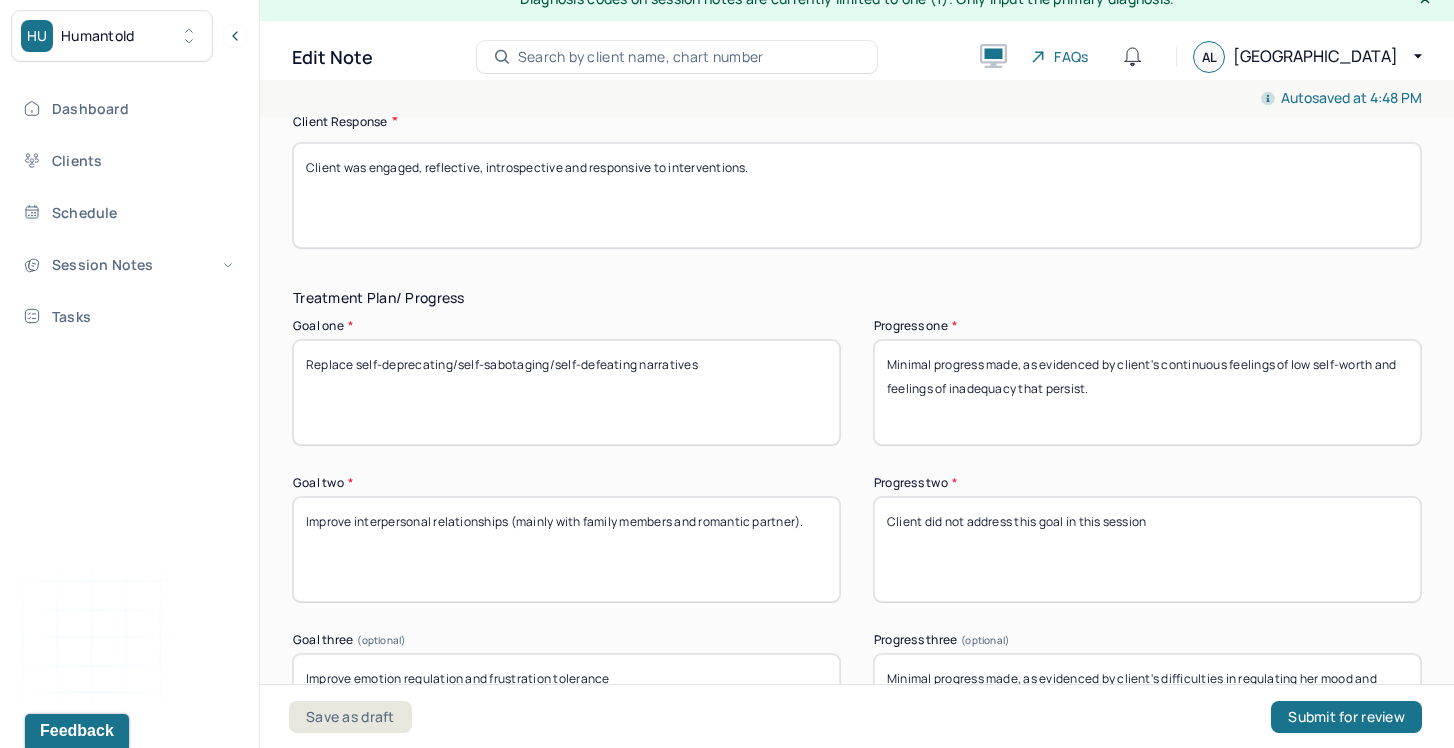 scroll, scrollTop: 3330, scrollLeft: 0, axis: vertical 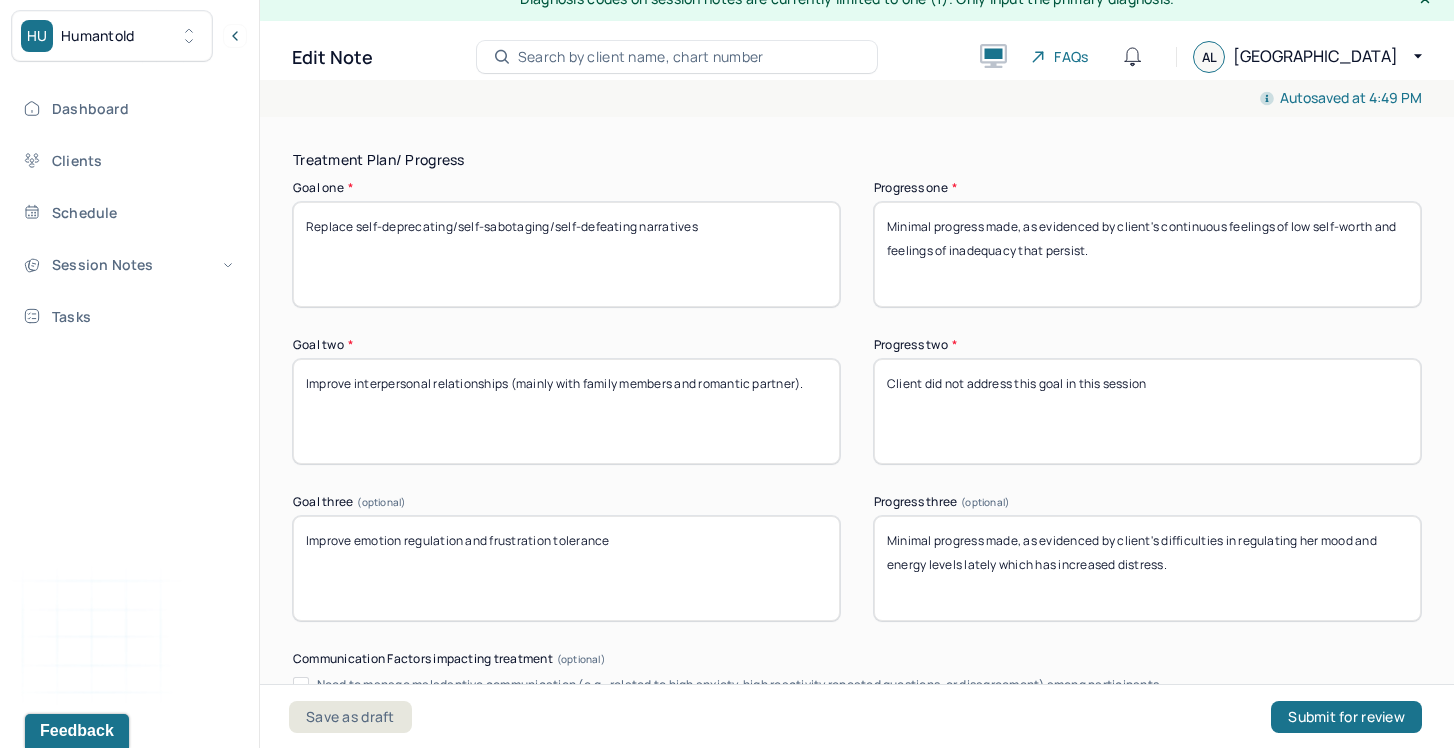 type on "Minimal progress made, as evidenced by client's continuous feelings of low self-worth and feelings of inadequacy that persist." 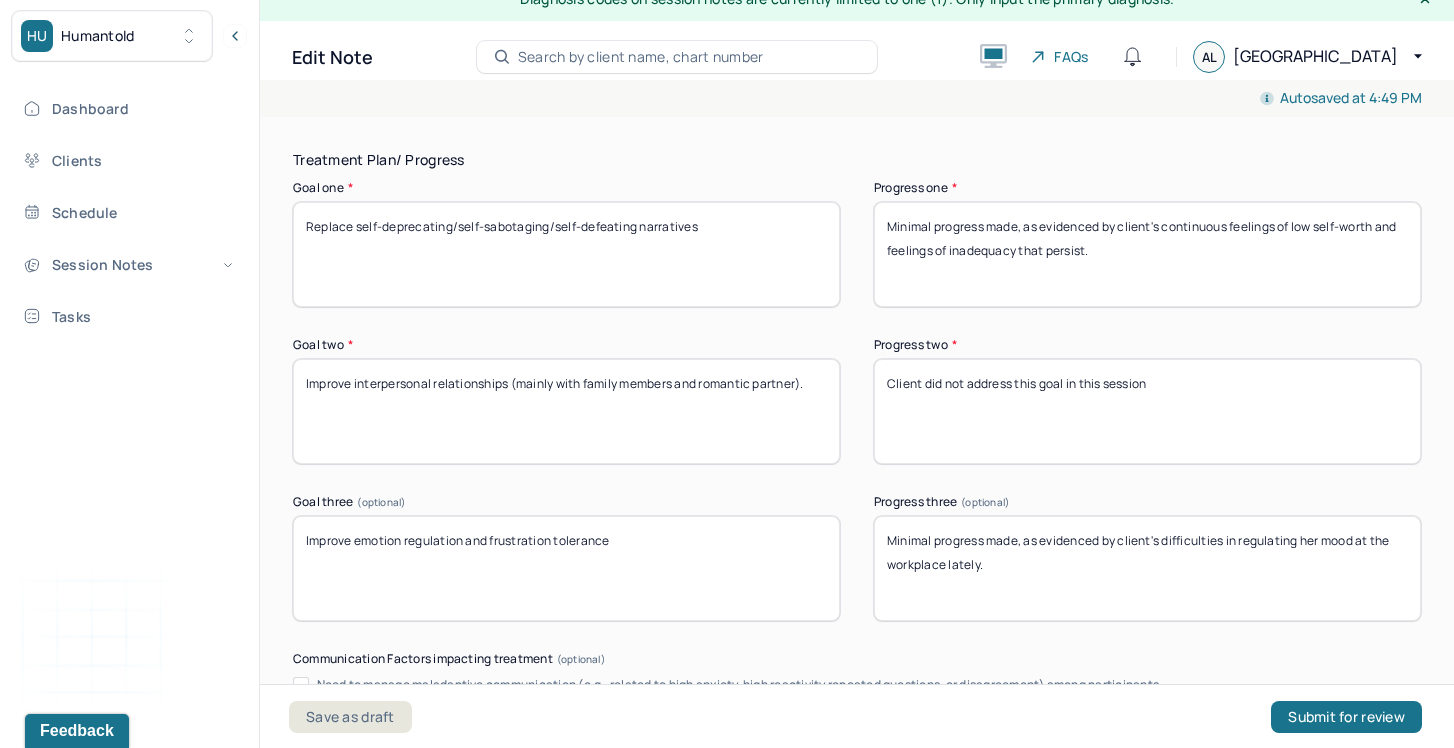 scroll, scrollTop: 36, scrollLeft: 0, axis: vertical 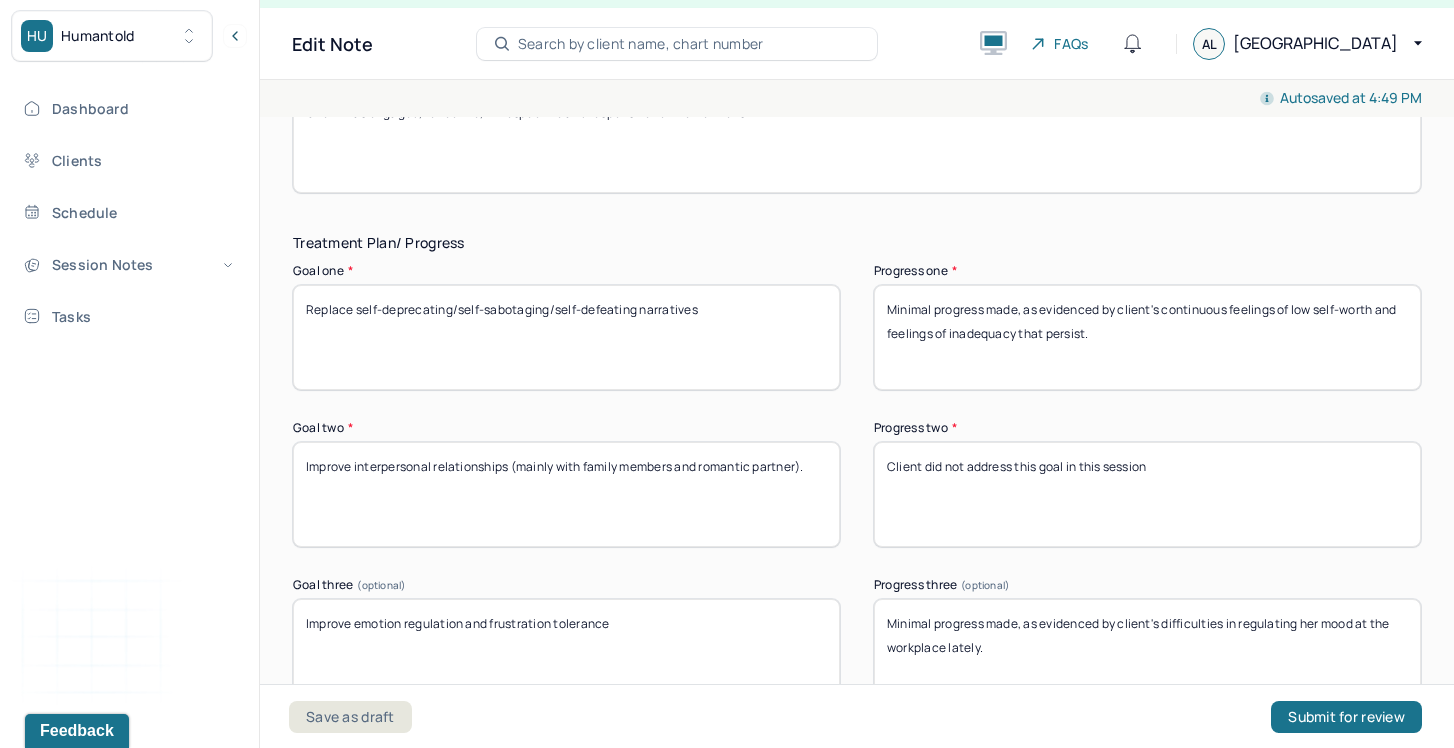 type on "Minimal progress made, as evidenced by client's difficulties in regulating her mood at the workplace lately." 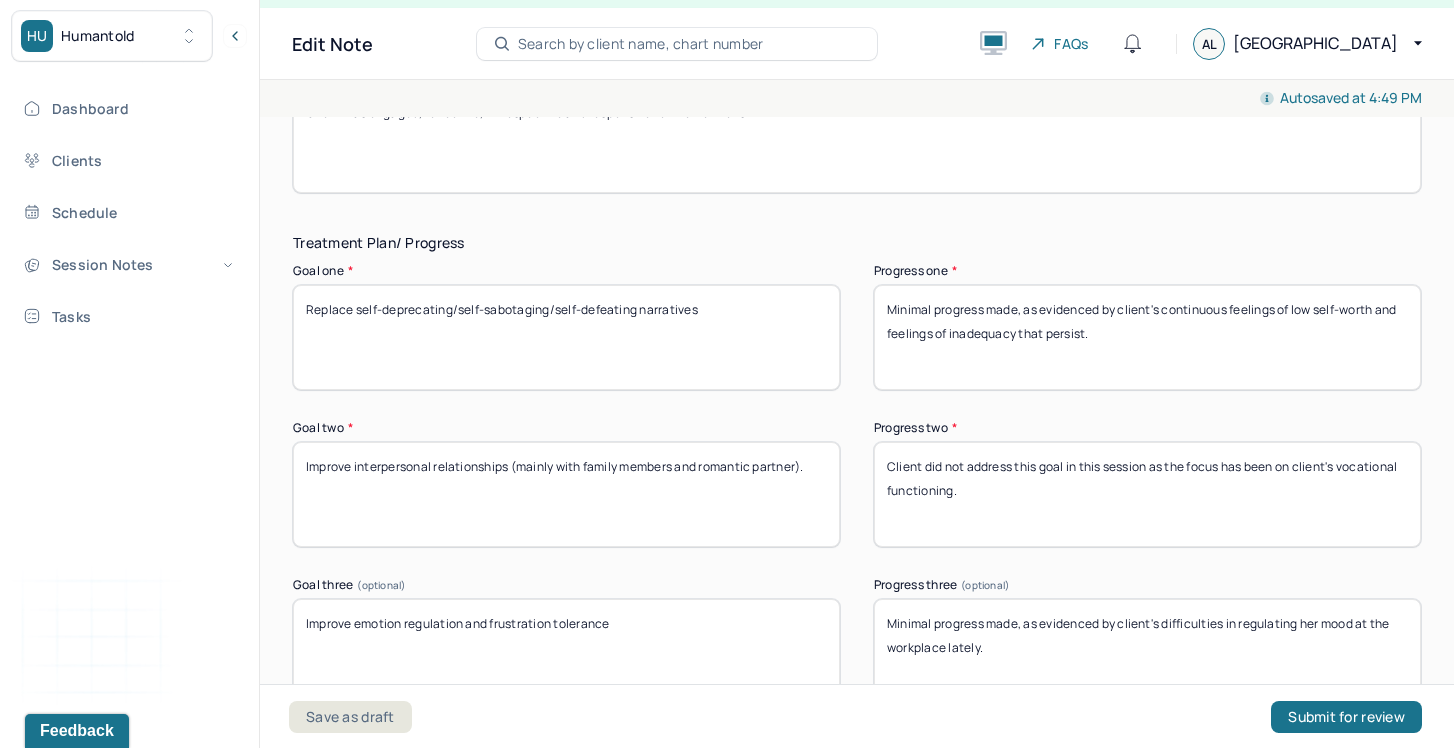 type on "Client did not address this goal in this session as the focus has been on client's vocational functioning." 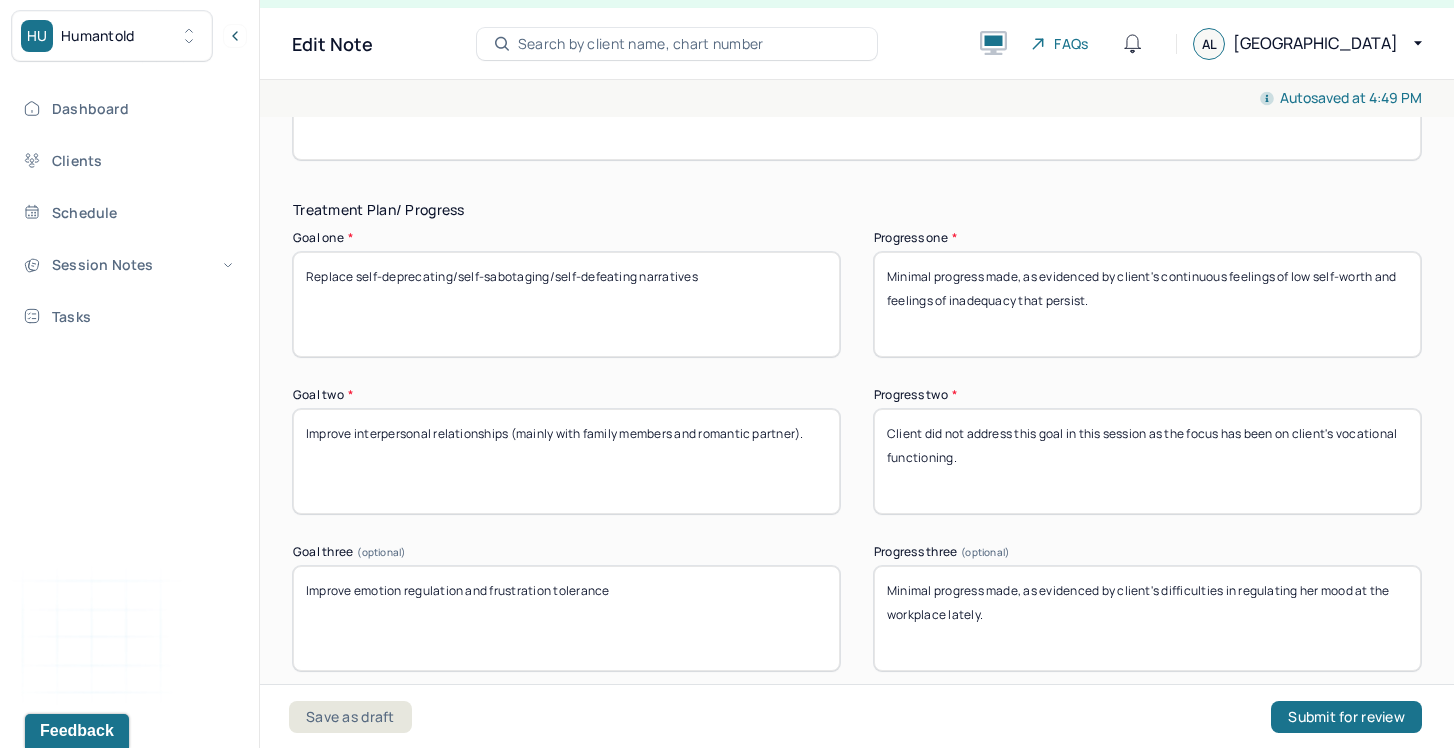 scroll, scrollTop: 3269, scrollLeft: 0, axis: vertical 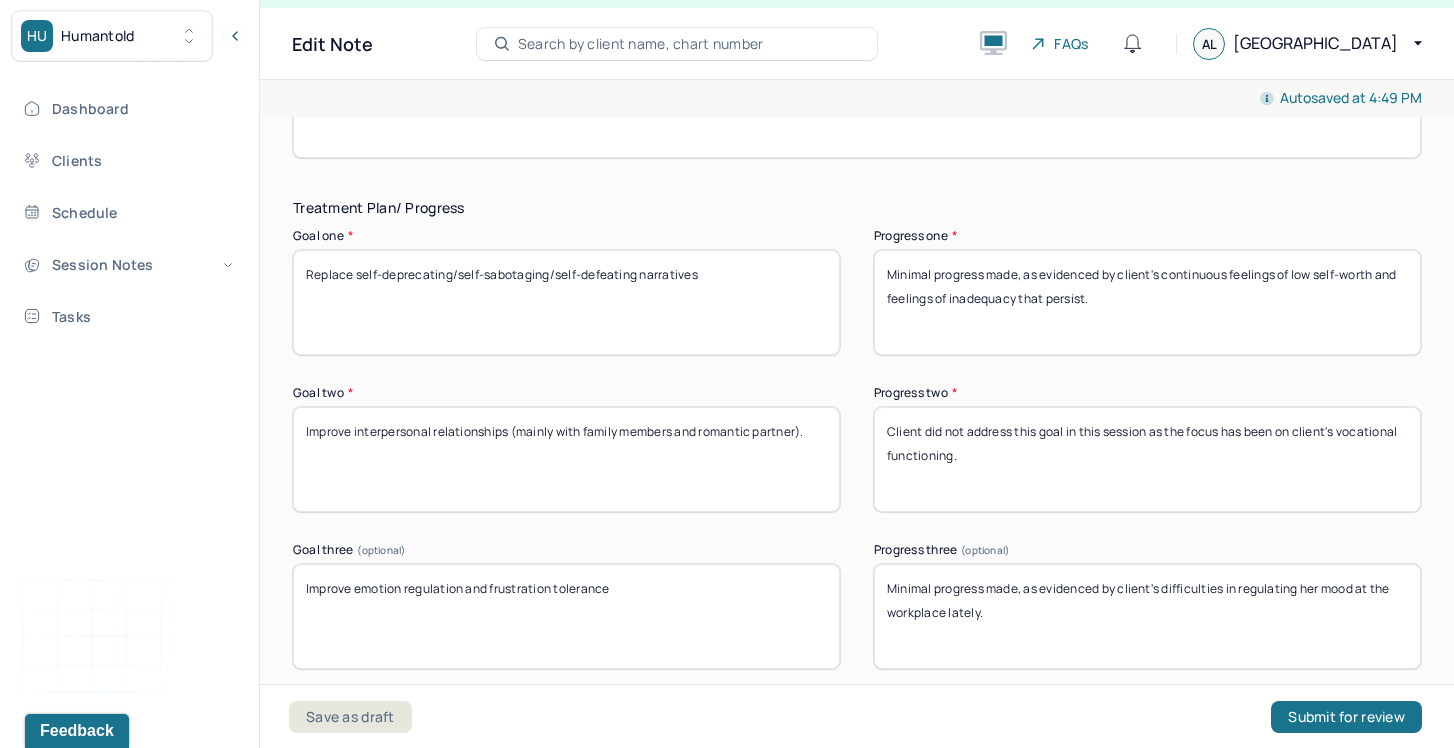drag, startPoint x: 1193, startPoint y: 333, endPoint x: 1020, endPoint y: 306, distance: 175.09425 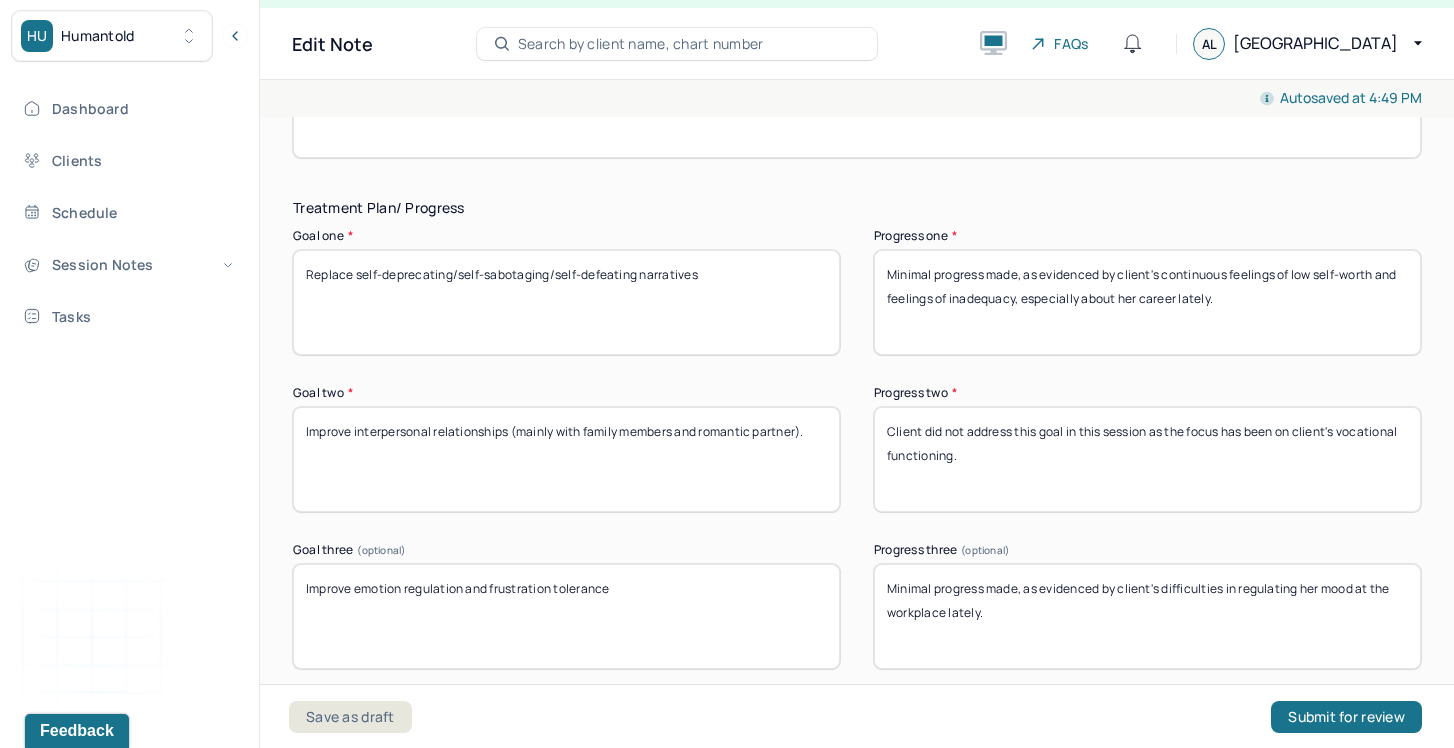 type on "Minimal progress made, as evidenced by client's continuous feelings of low self-worth and feelings of inadequacy, especially about her career lately." 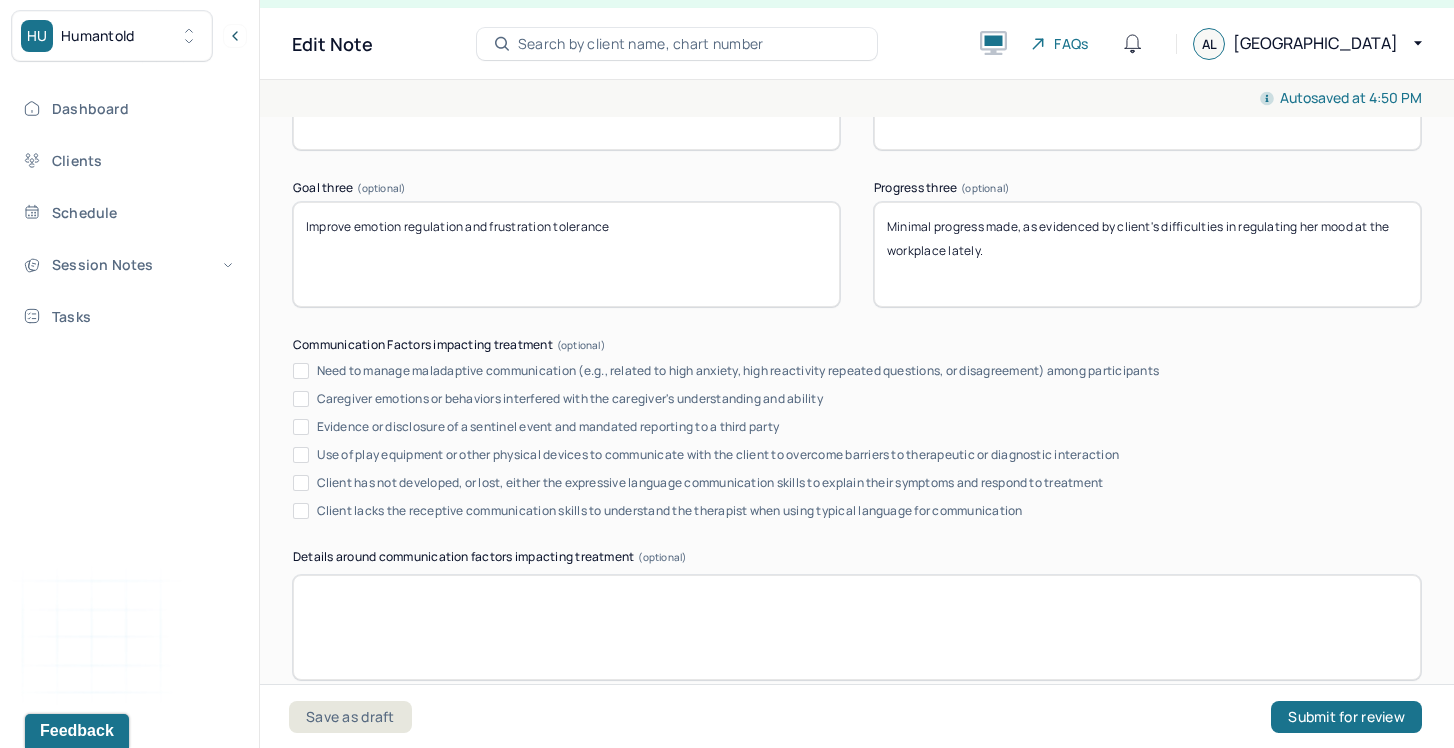 scroll, scrollTop: 3911, scrollLeft: 0, axis: vertical 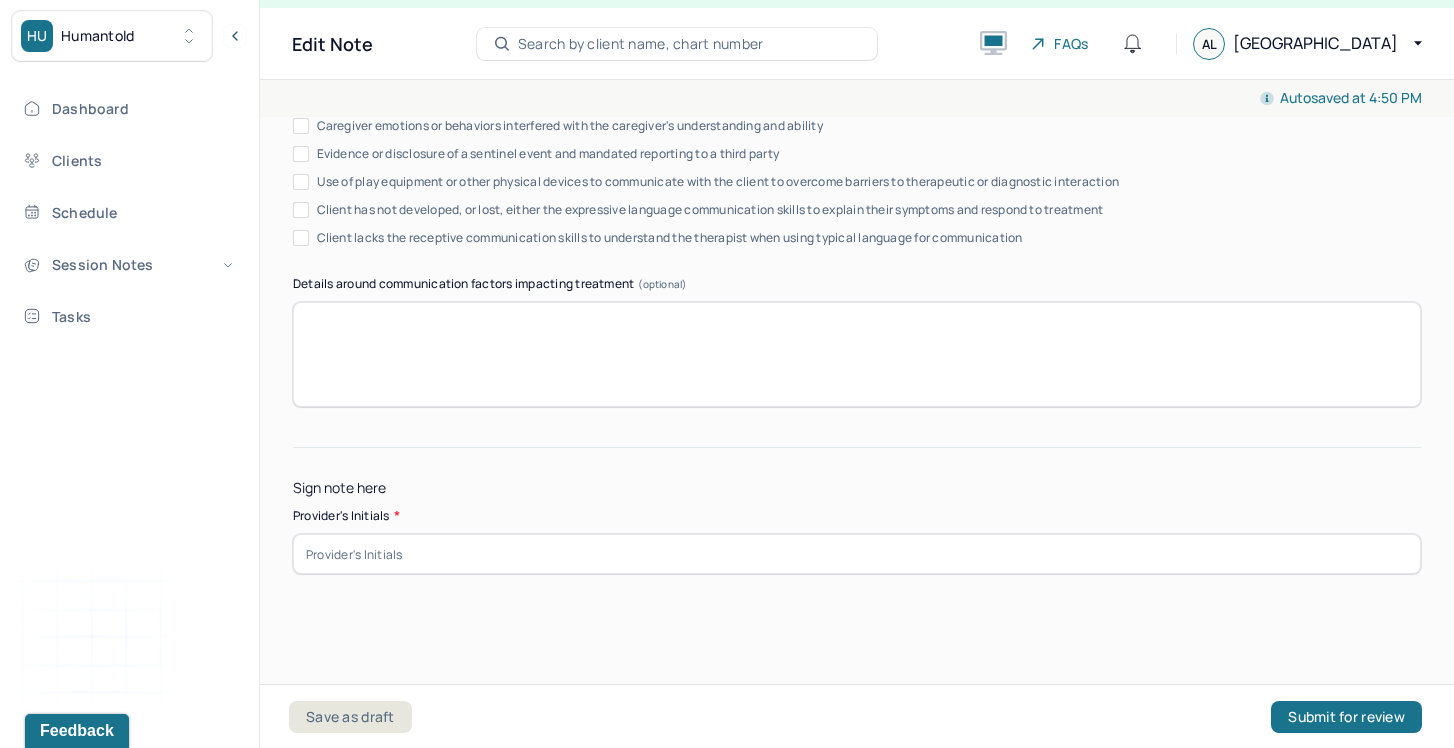 click at bounding box center [857, 554] 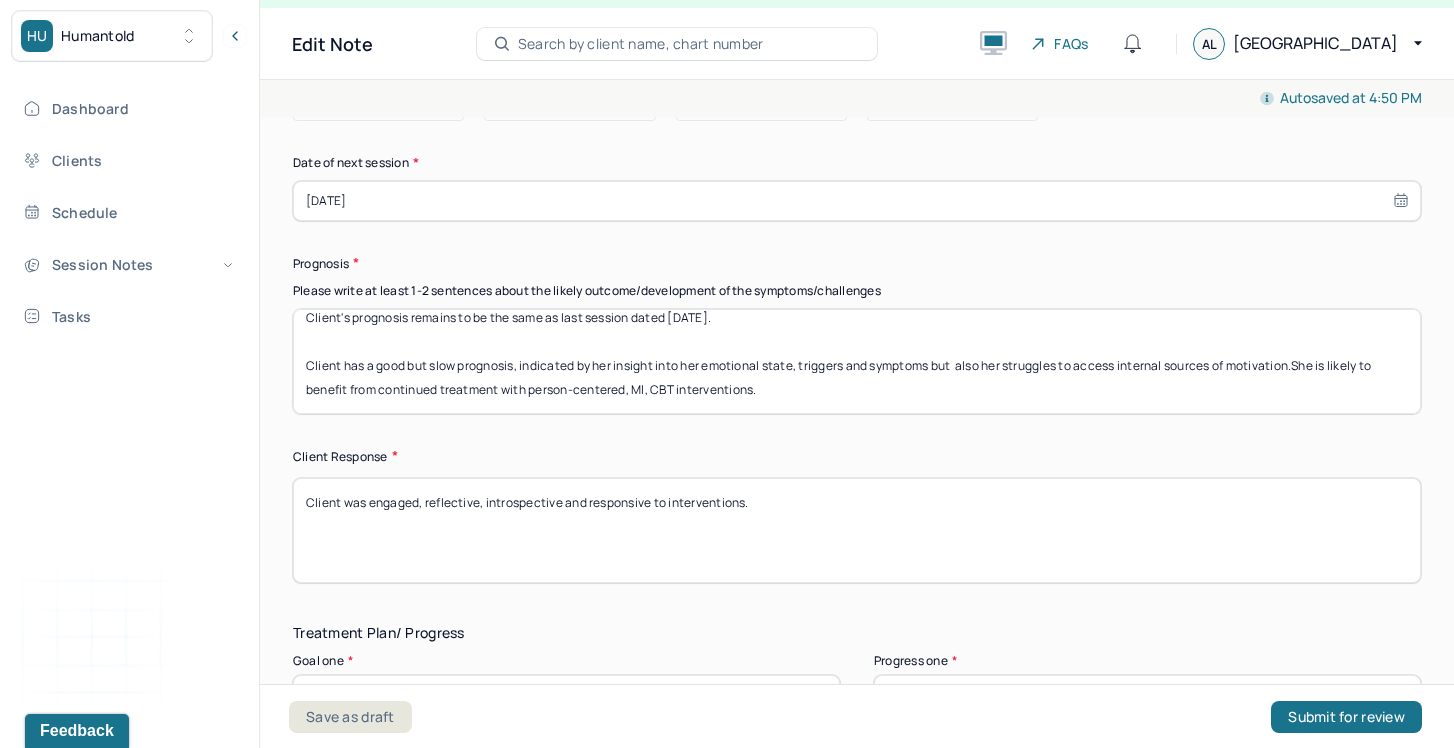 scroll, scrollTop: 2795, scrollLeft: 0, axis: vertical 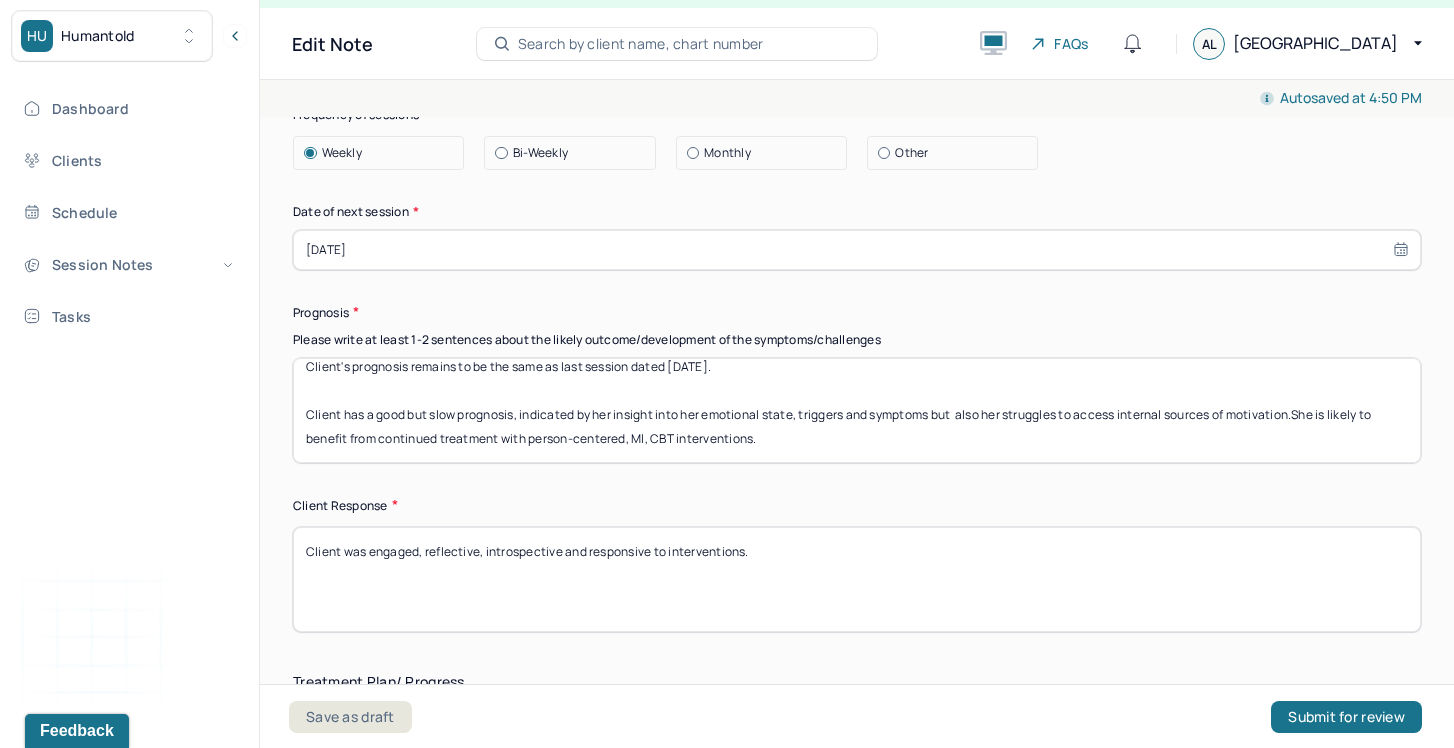 type on "AL" 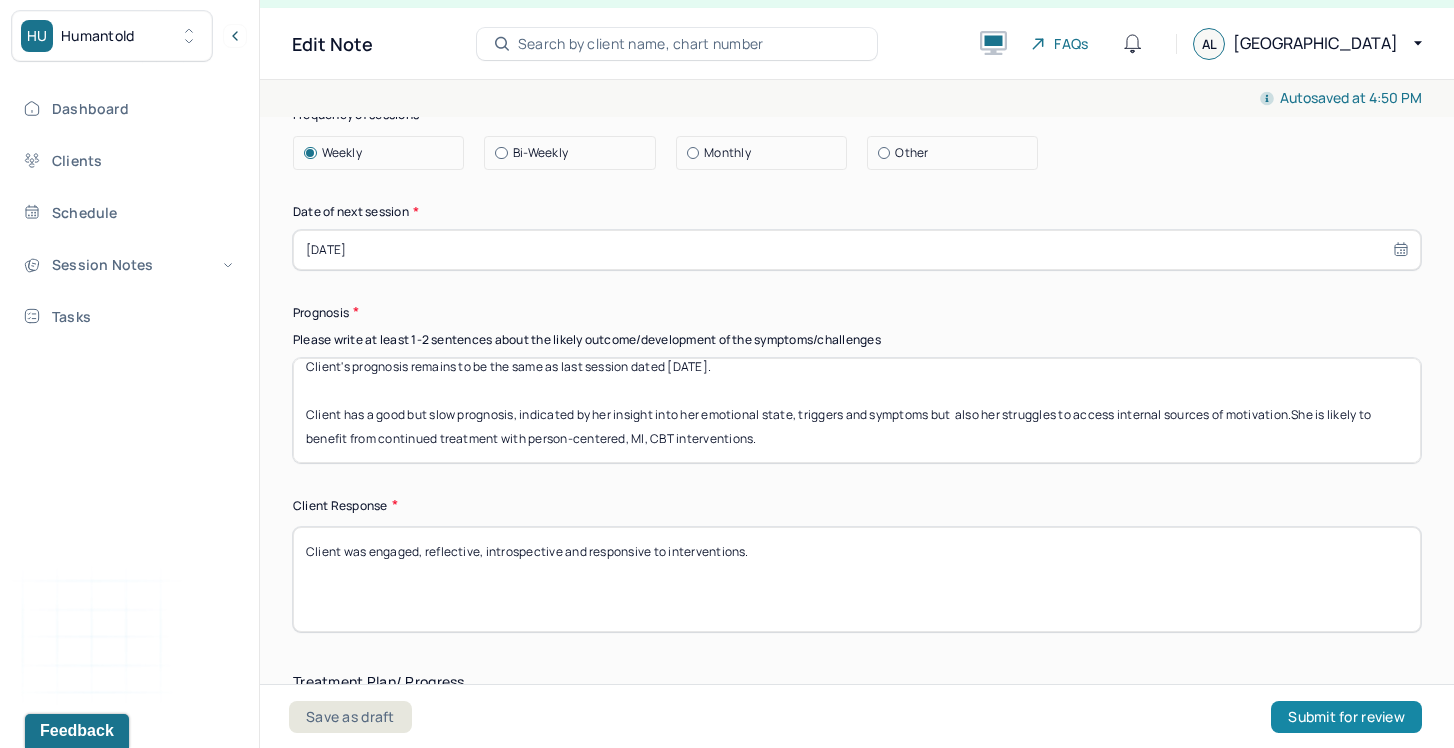 click on "Submit for review" at bounding box center (1346, 717) 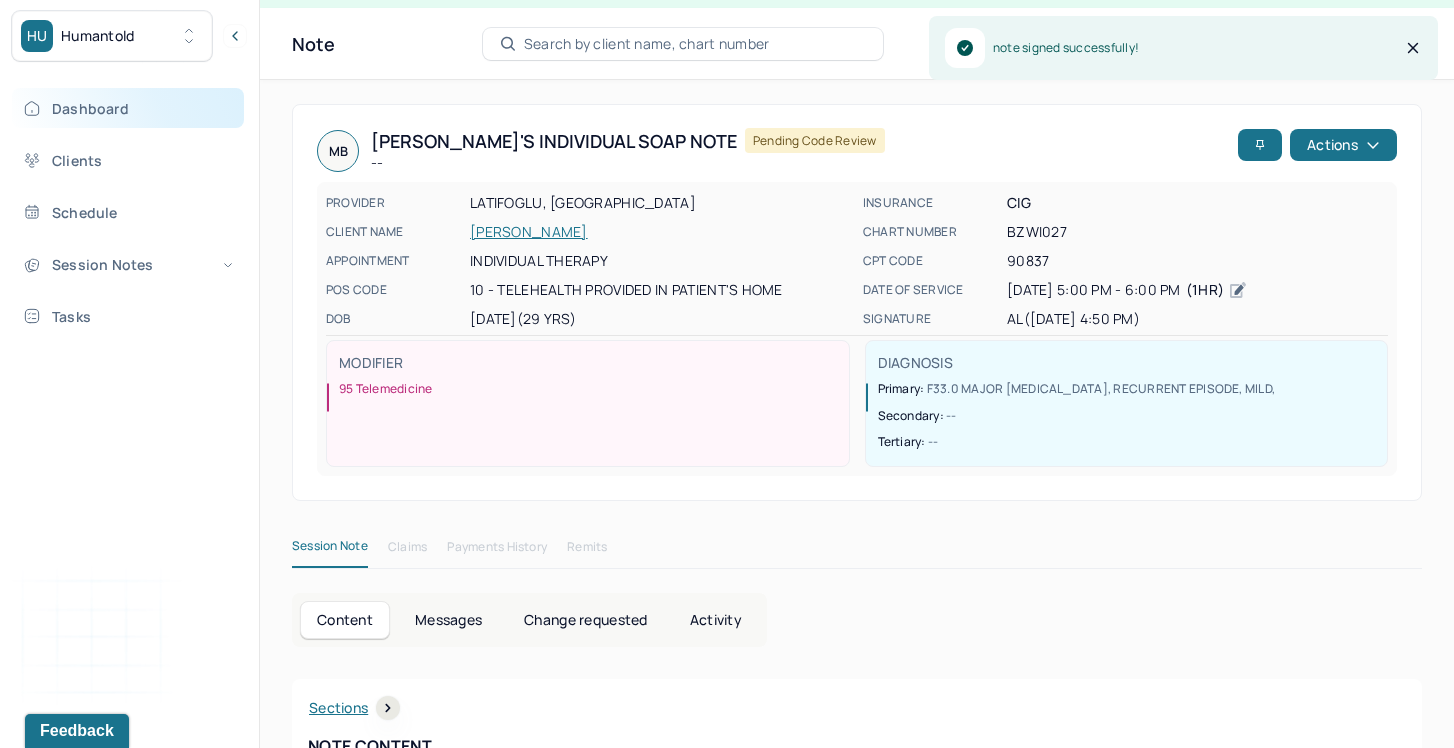 click on "Dashboard" at bounding box center [128, 108] 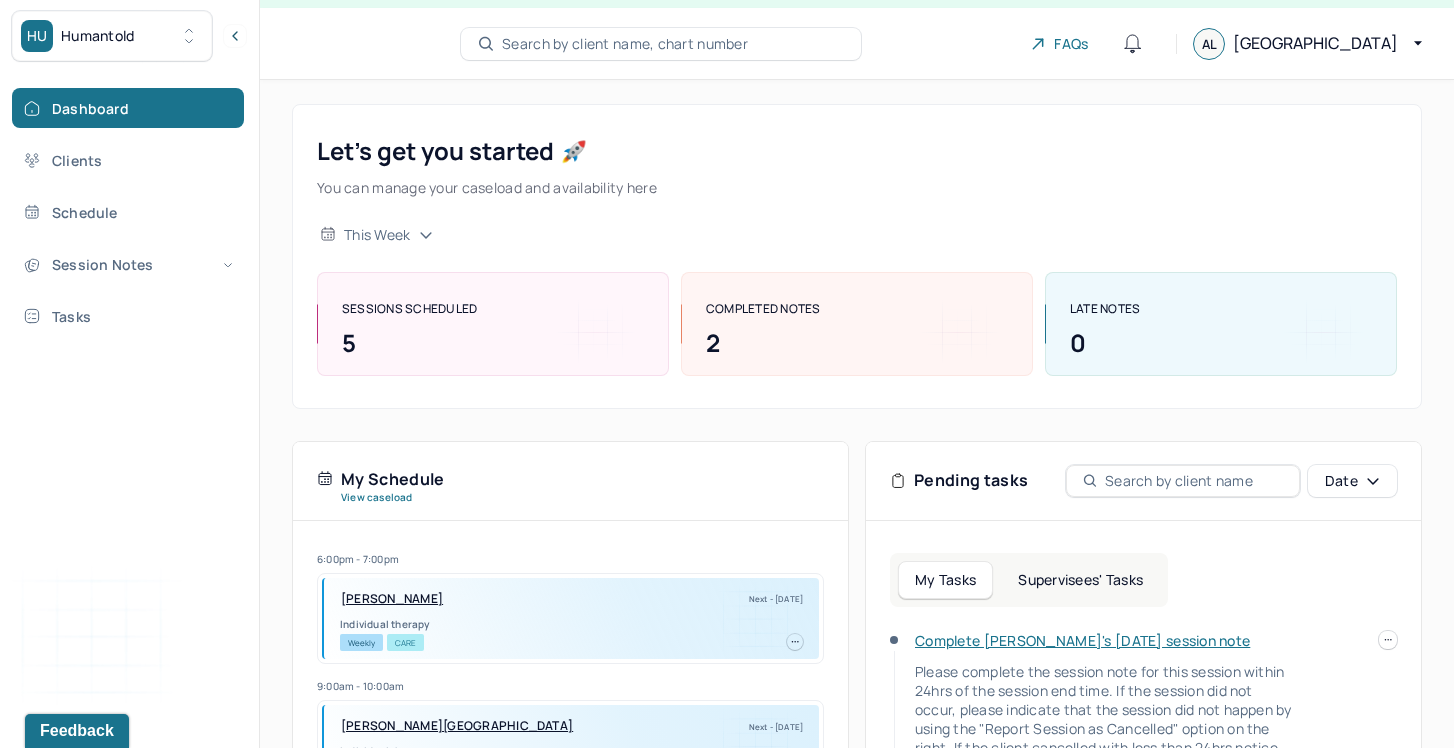 click on "Complete [PERSON_NAME]'s [DATE] session note" at bounding box center [1082, 640] 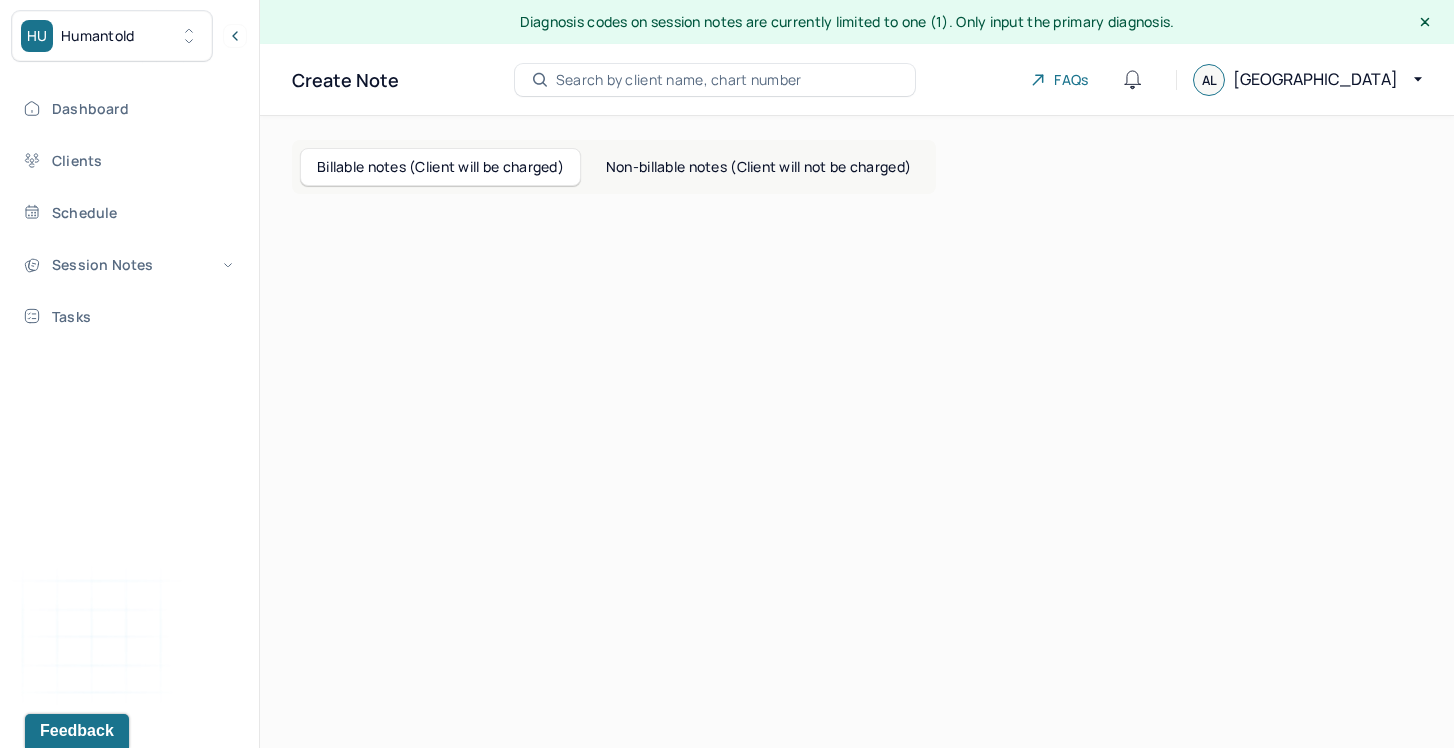 scroll, scrollTop: 0, scrollLeft: 0, axis: both 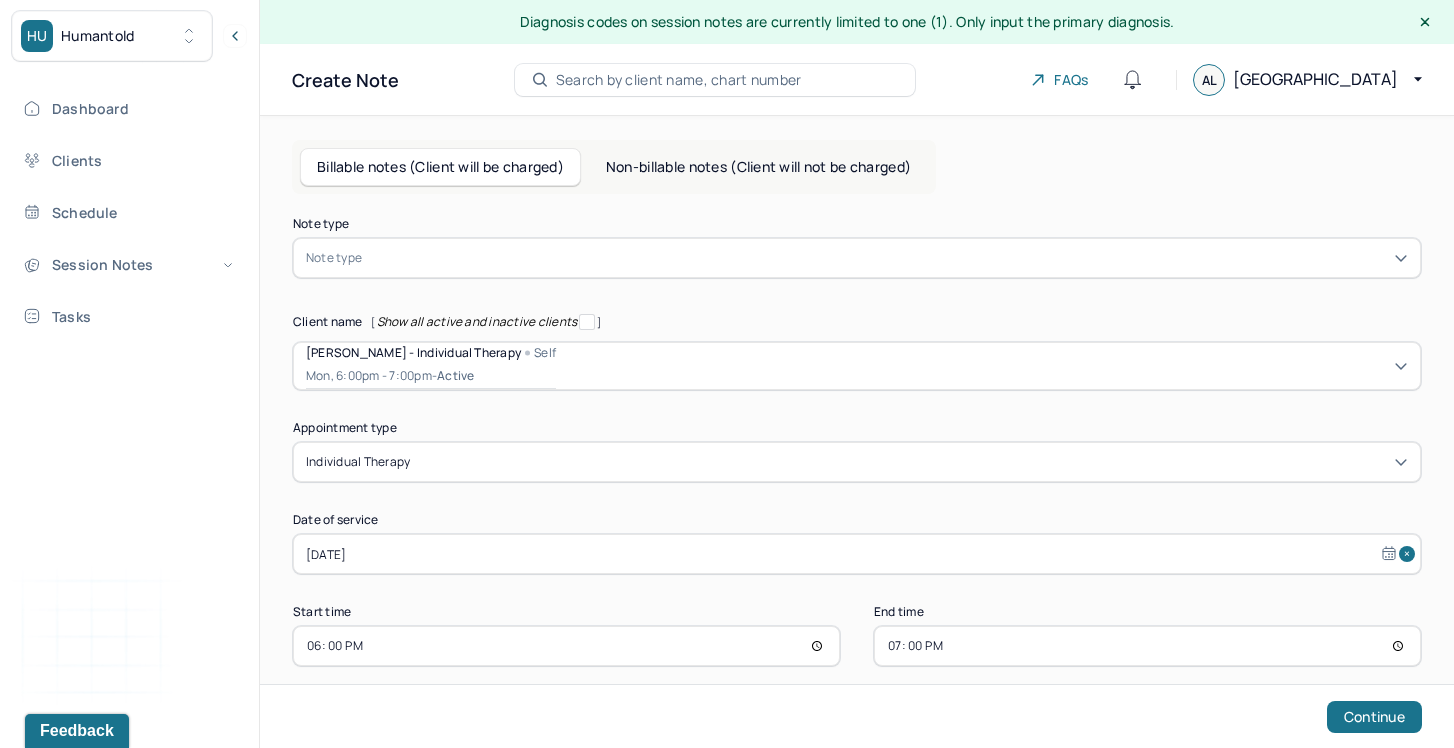 click at bounding box center [887, 258] 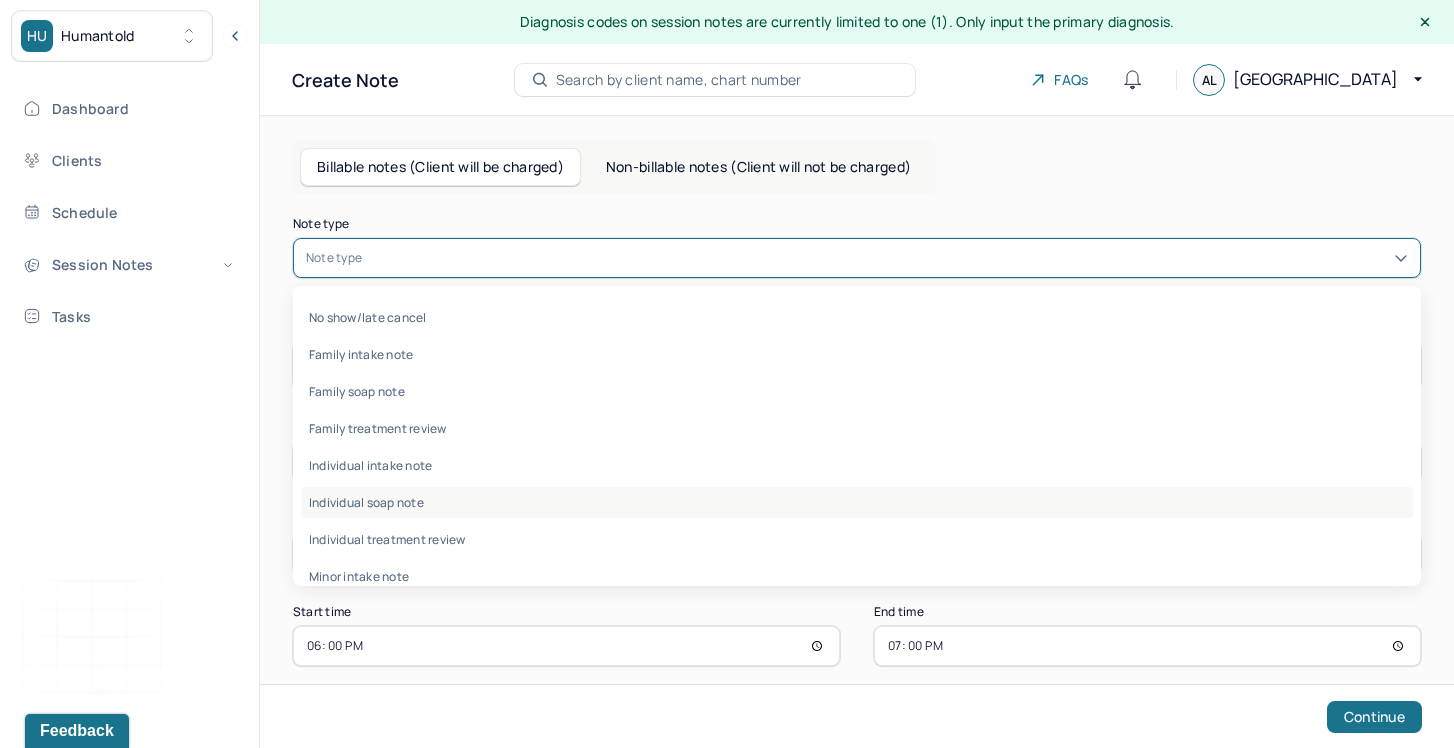 click on "Individual soap note" at bounding box center (857, 502) 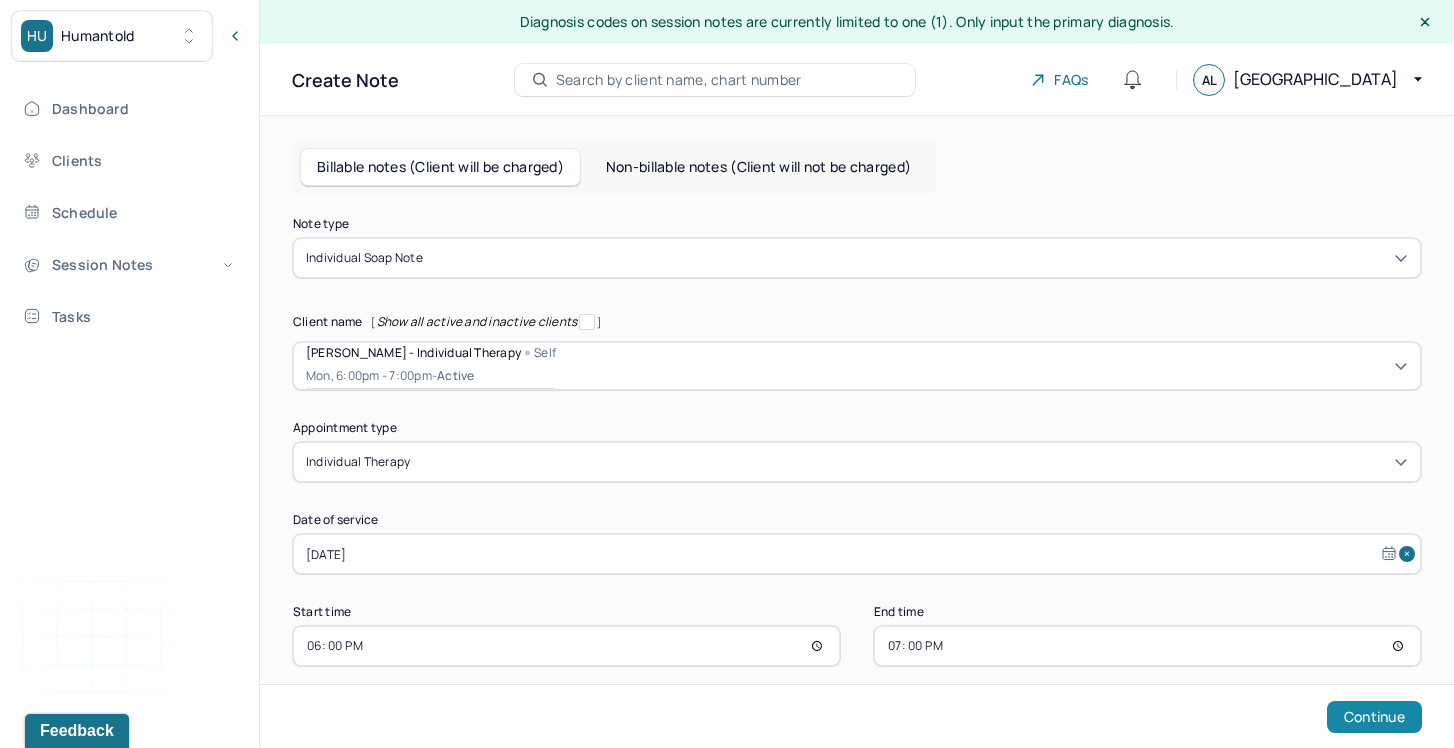 click on "Continue" at bounding box center [1374, 717] 